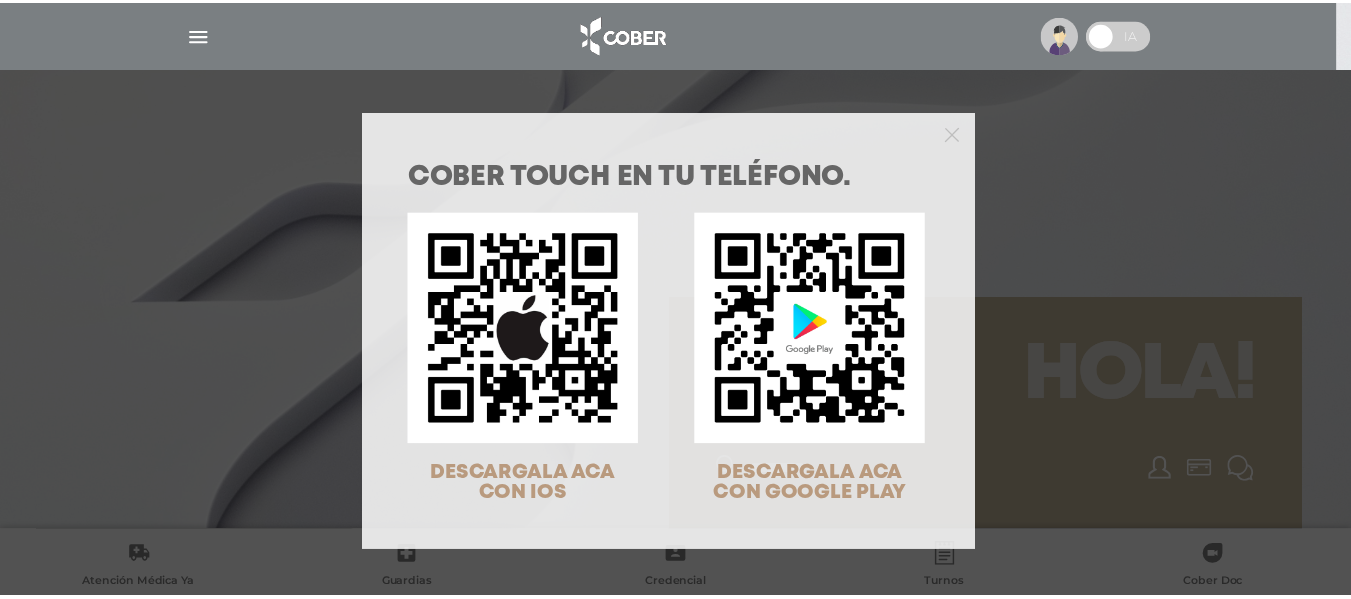 scroll, scrollTop: 0, scrollLeft: 0, axis: both 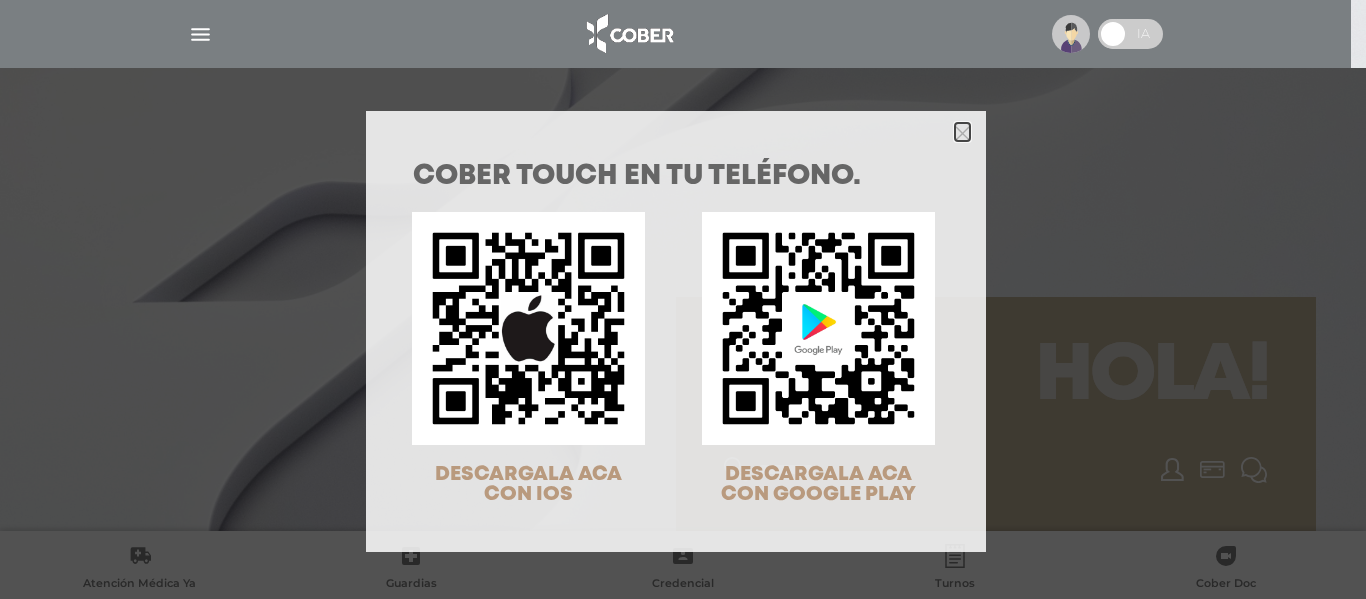 click 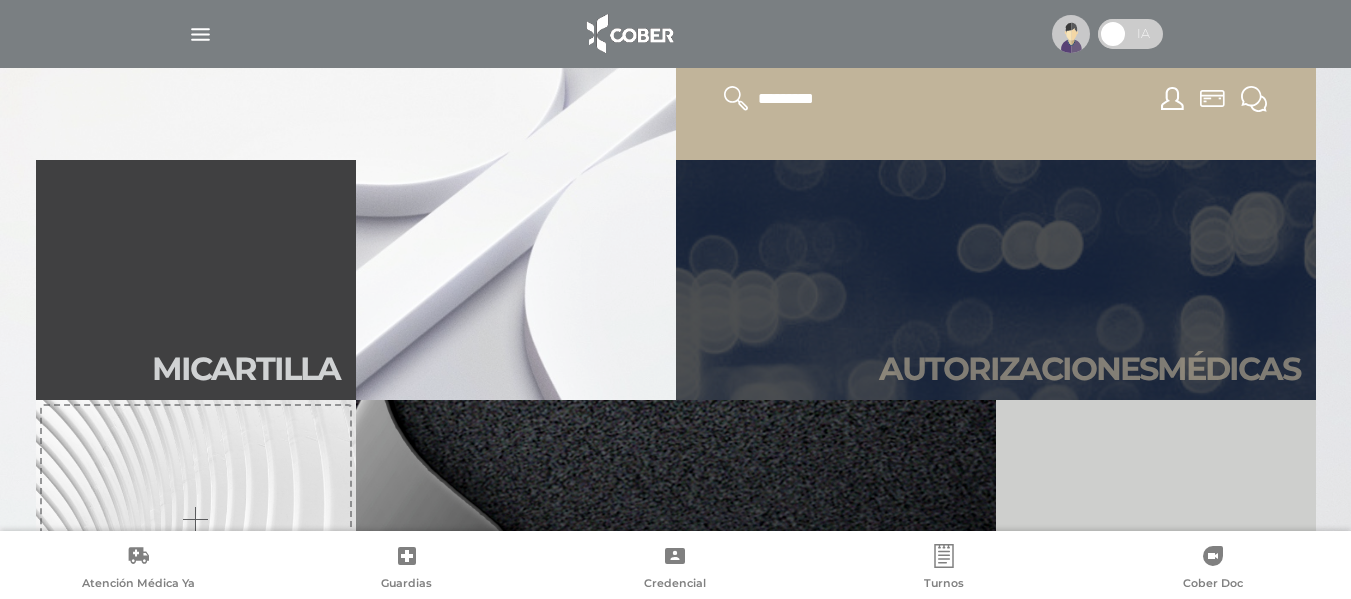 scroll, scrollTop: 400, scrollLeft: 0, axis: vertical 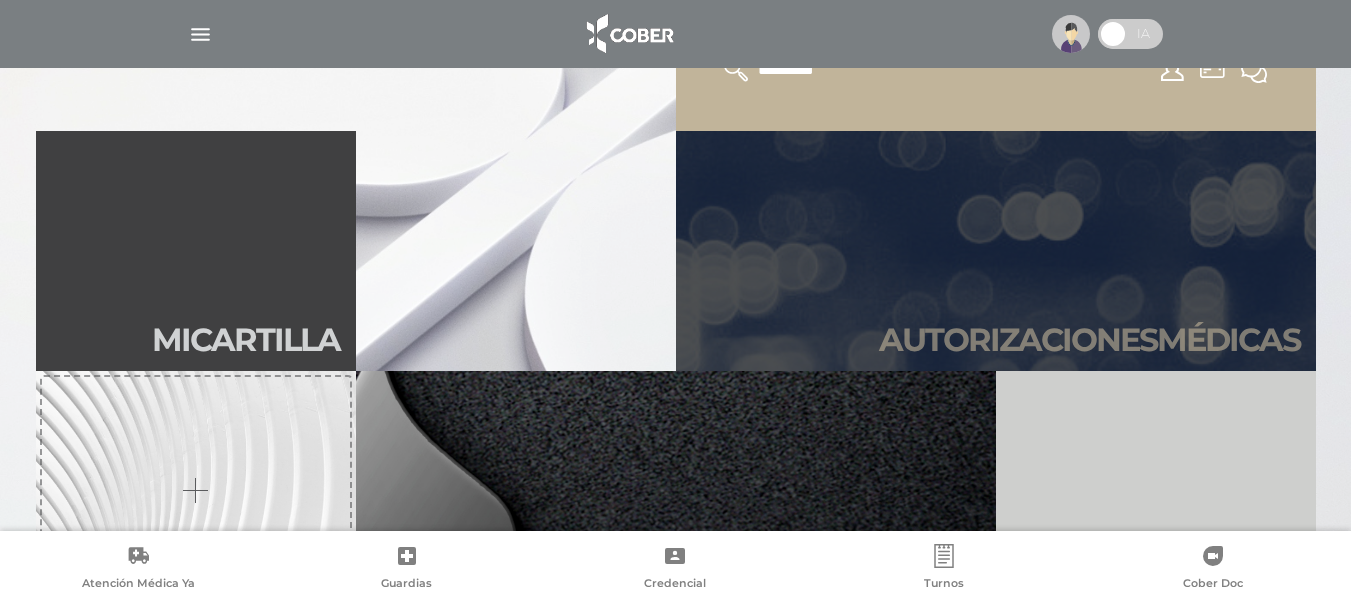 click on "Autori zaciones  médicas" at bounding box center (996, 251) 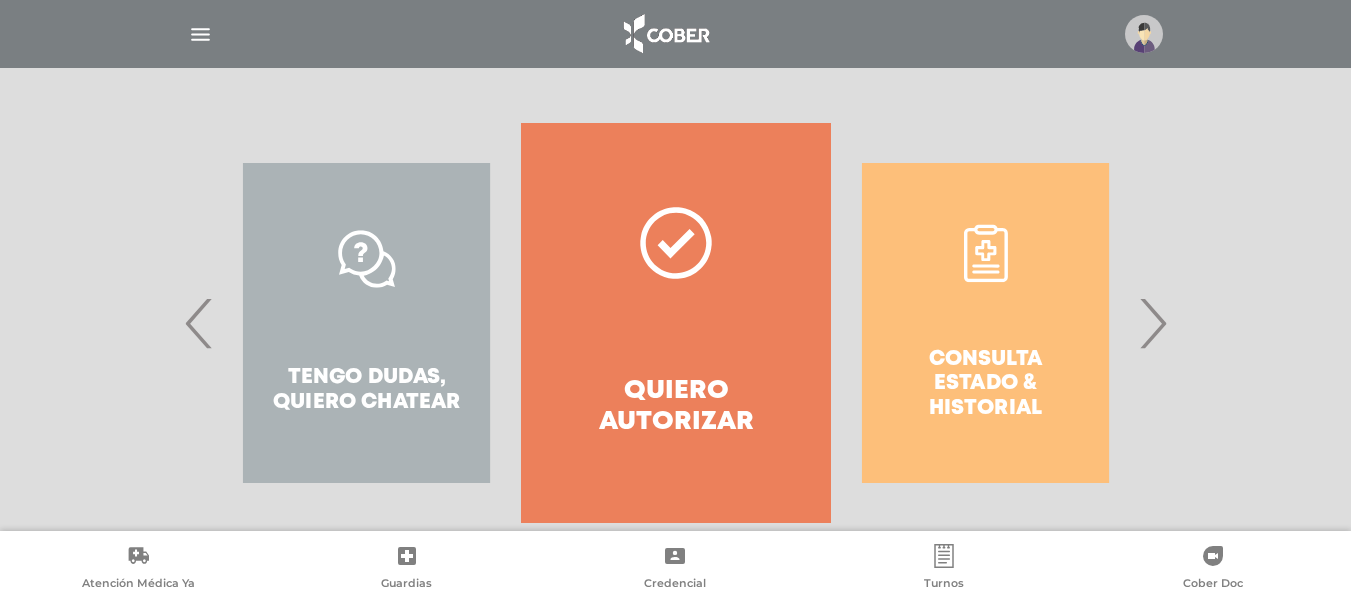 scroll, scrollTop: 400, scrollLeft: 0, axis: vertical 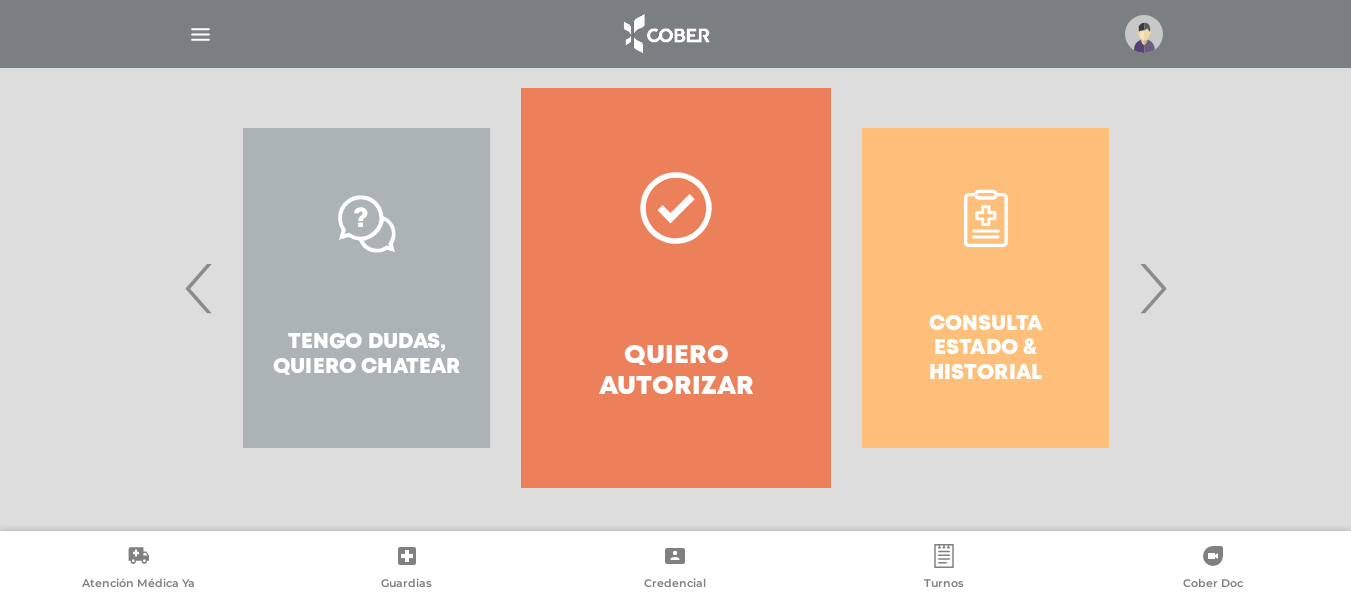click on "Quiero autorizar" at bounding box center (675, 288) 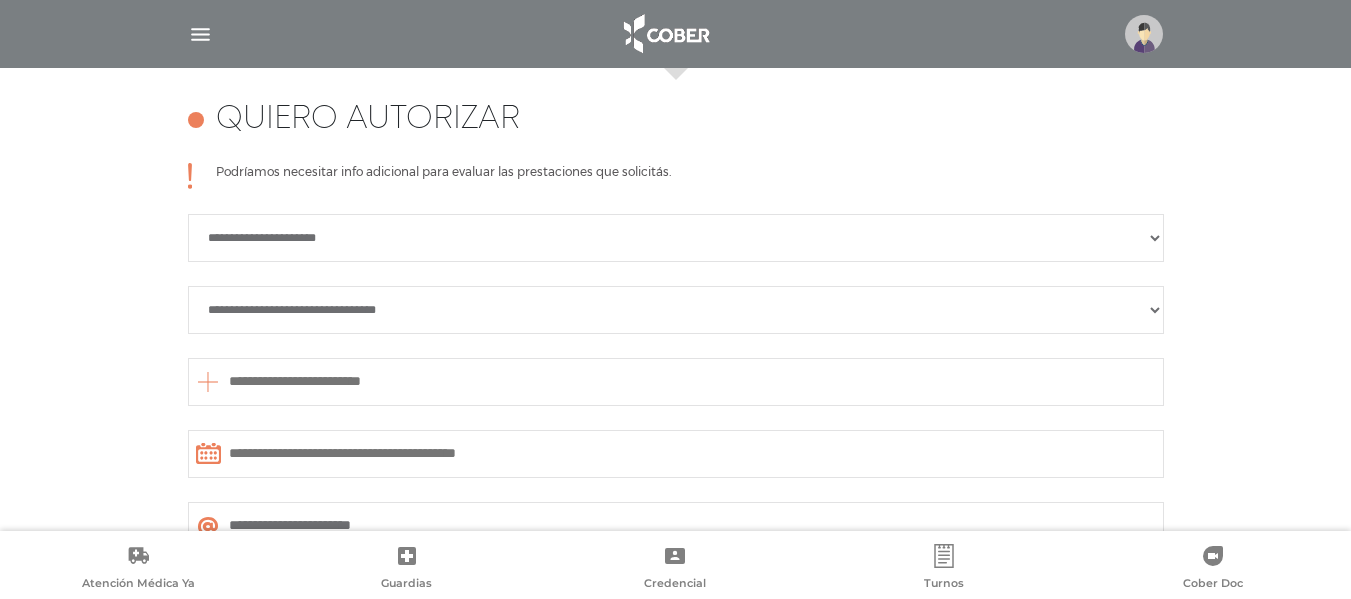 scroll, scrollTop: 888, scrollLeft: 0, axis: vertical 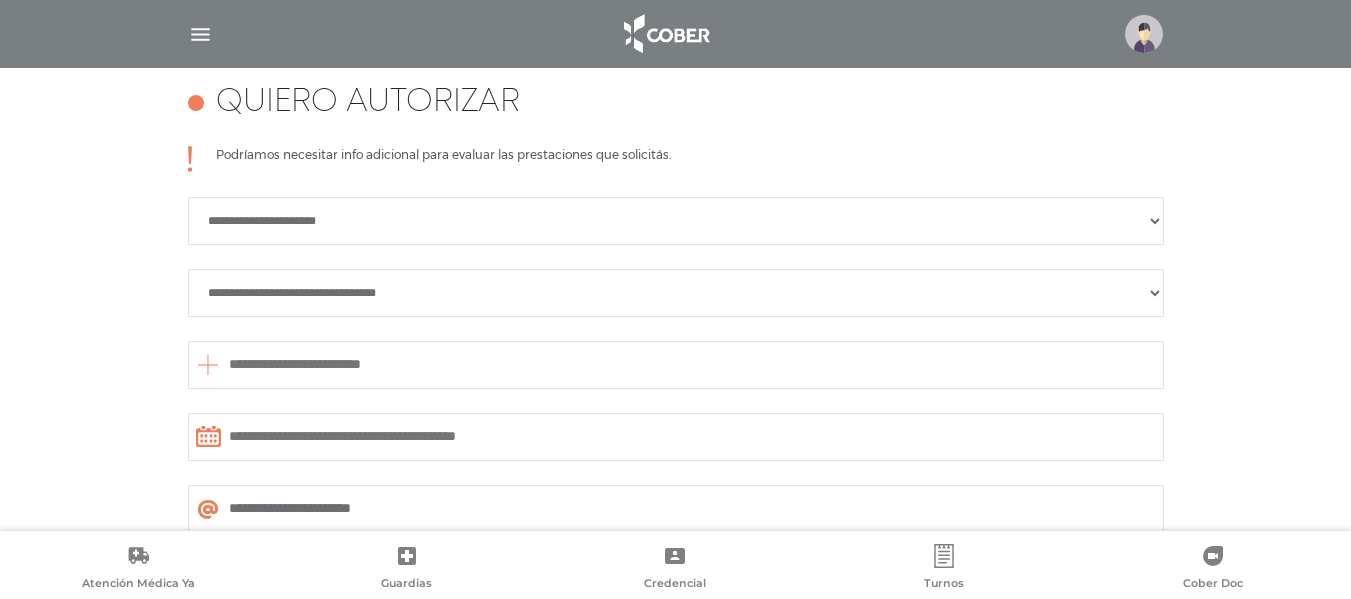 click on "**********" at bounding box center [676, 221] 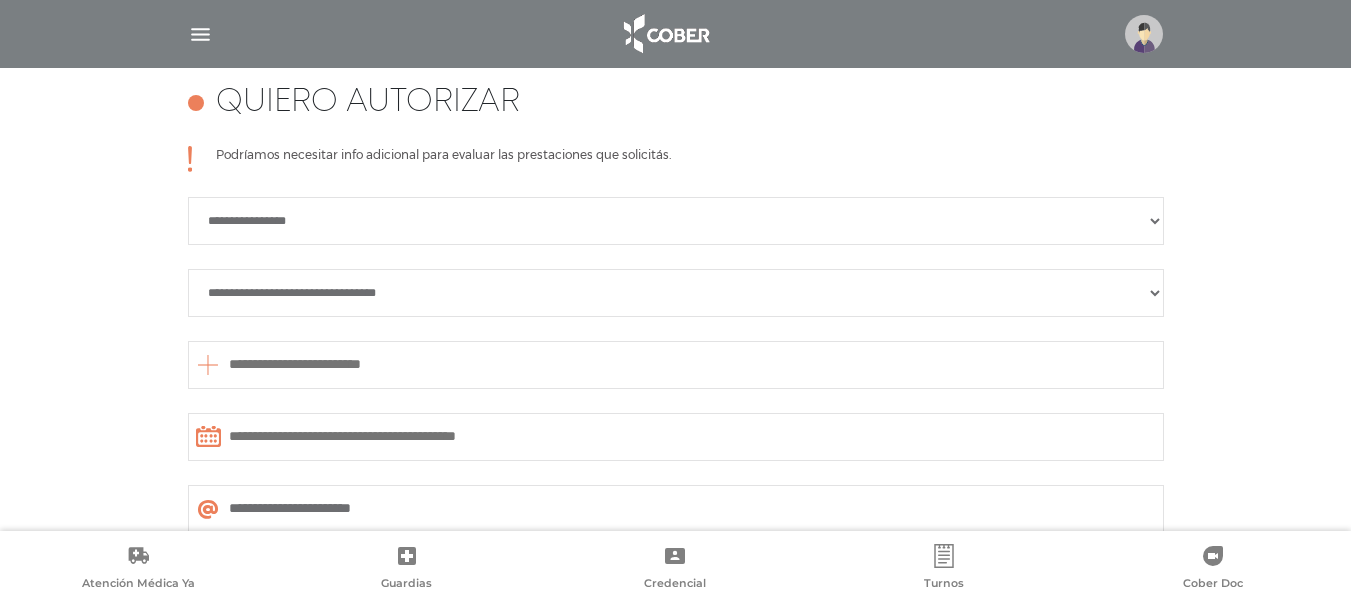 click on "**********" at bounding box center (676, 293) 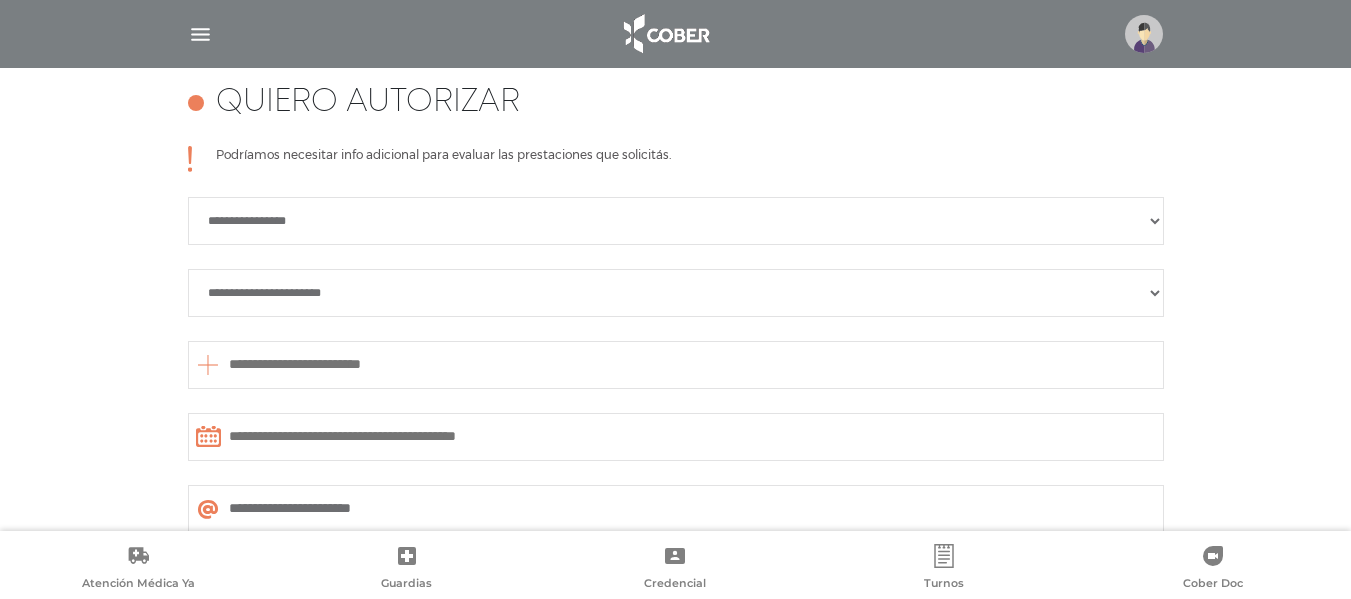 click on "**********" at bounding box center (676, 293) 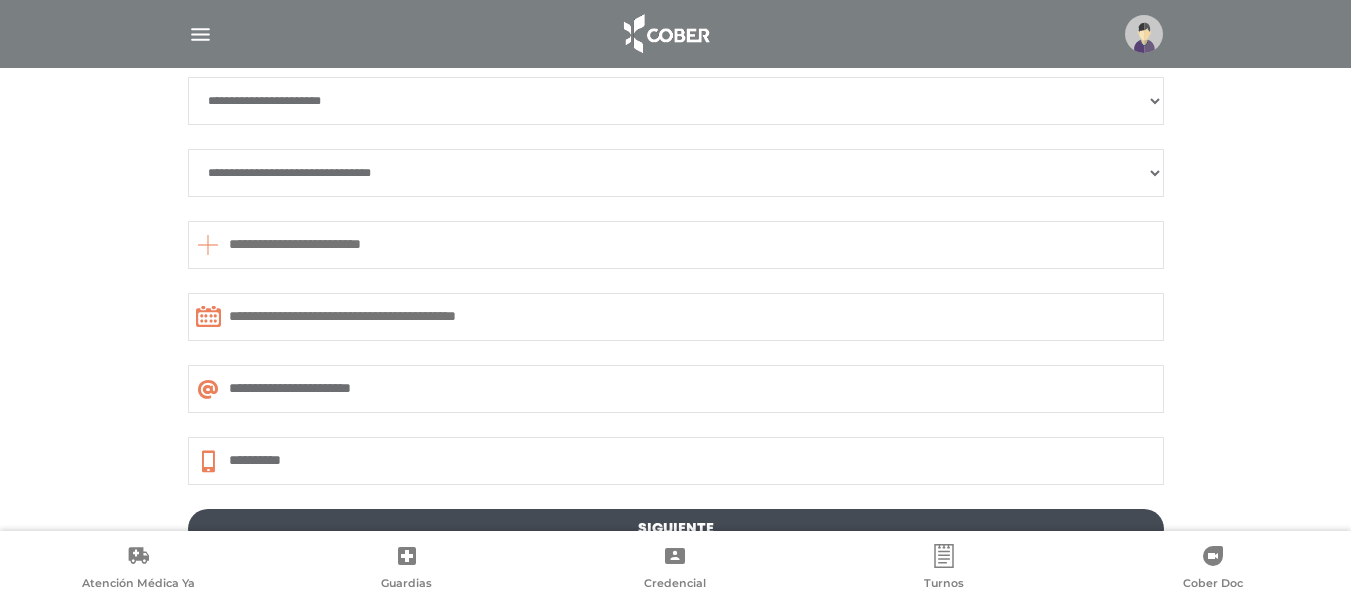 scroll, scrollTop: 1088, scrollLeft: 0, axis: vertical 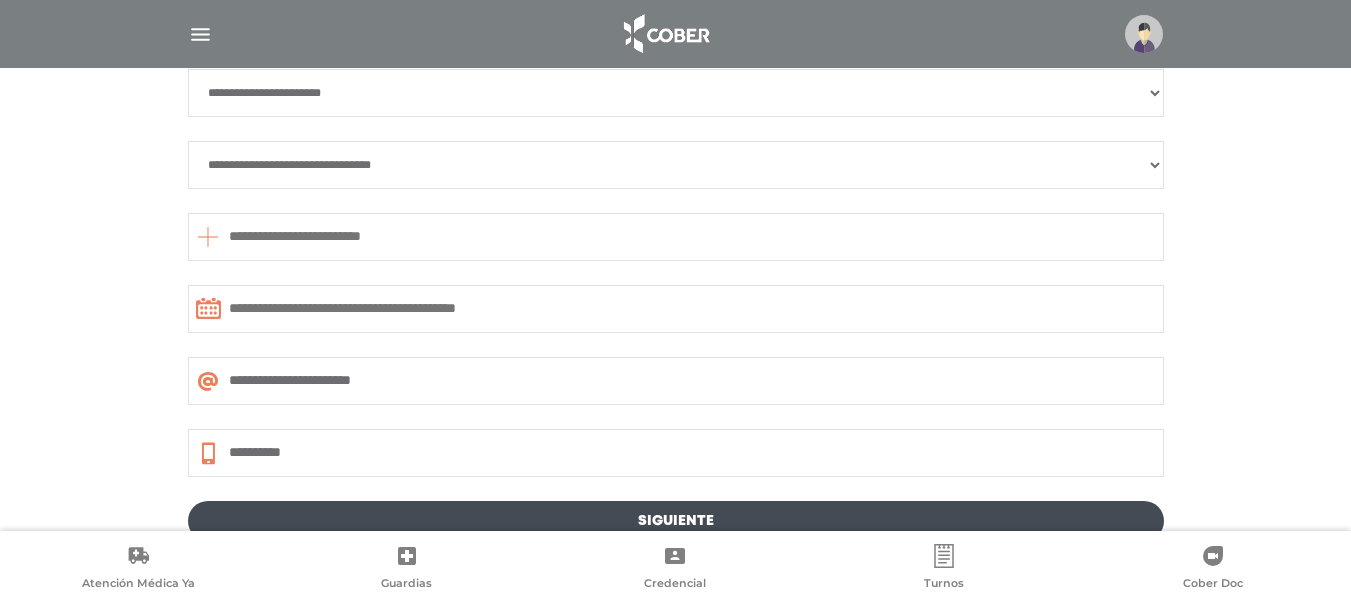 click on "**********" at bounding box center (676, 165) 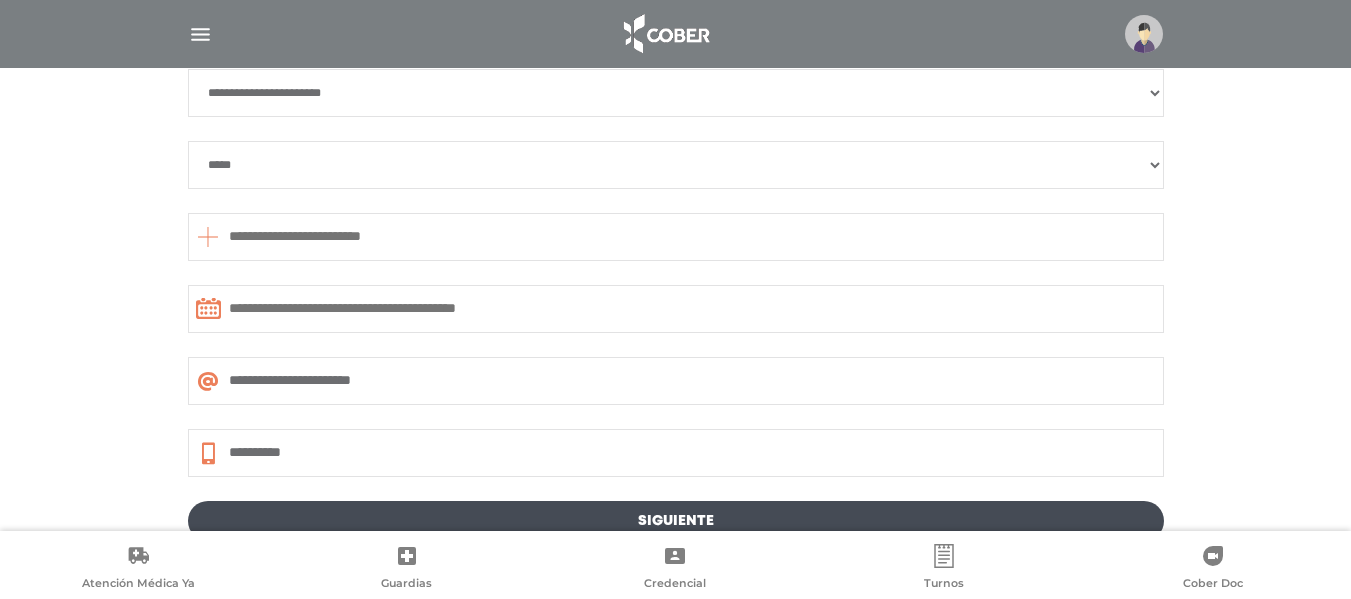 click at bounding box center [676, 237] 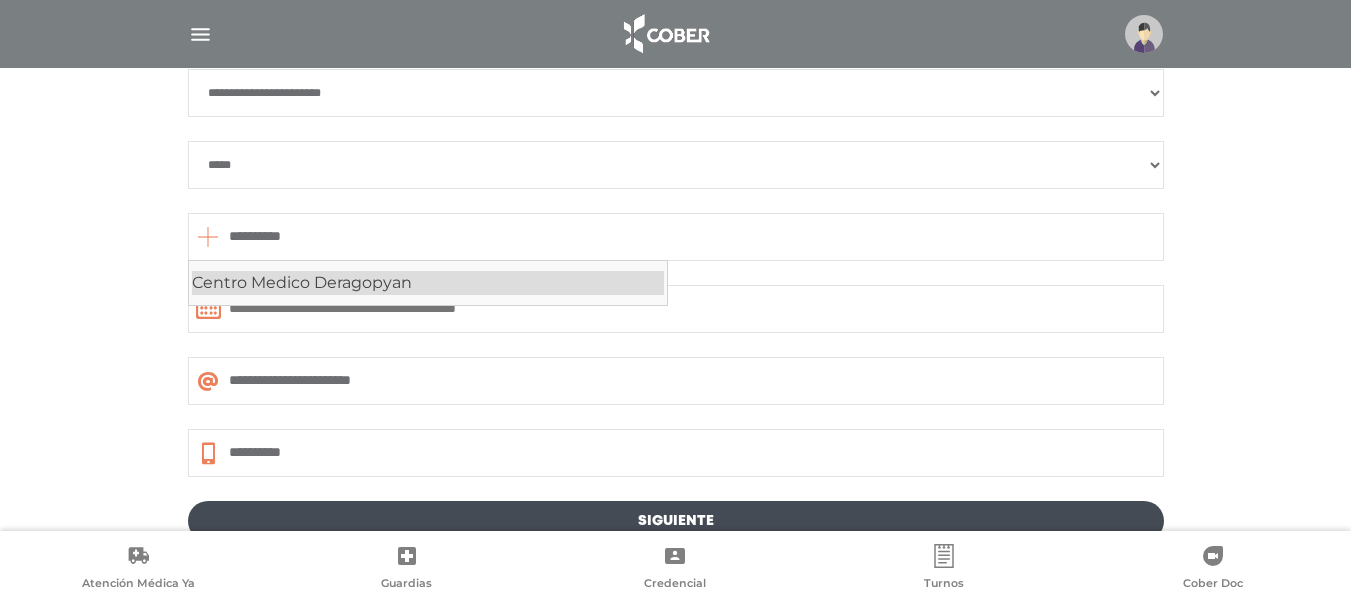 click on "Centro Medico Deragopyan" at bounding box center [428, 283] 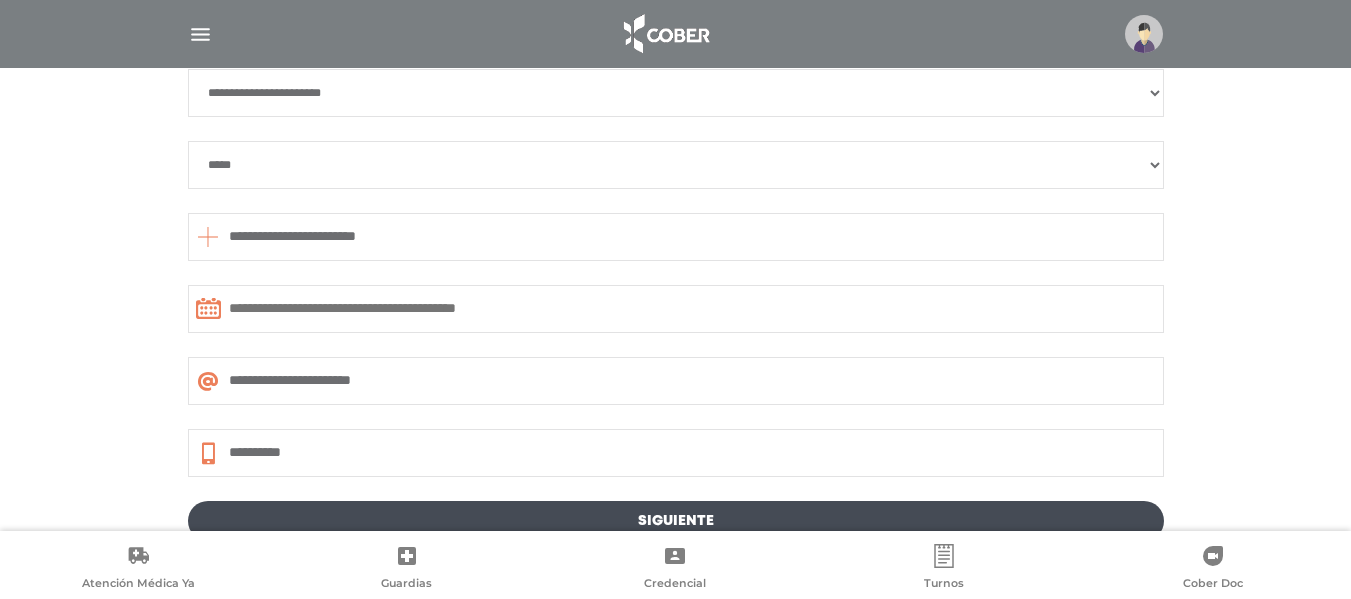 type on "**********" 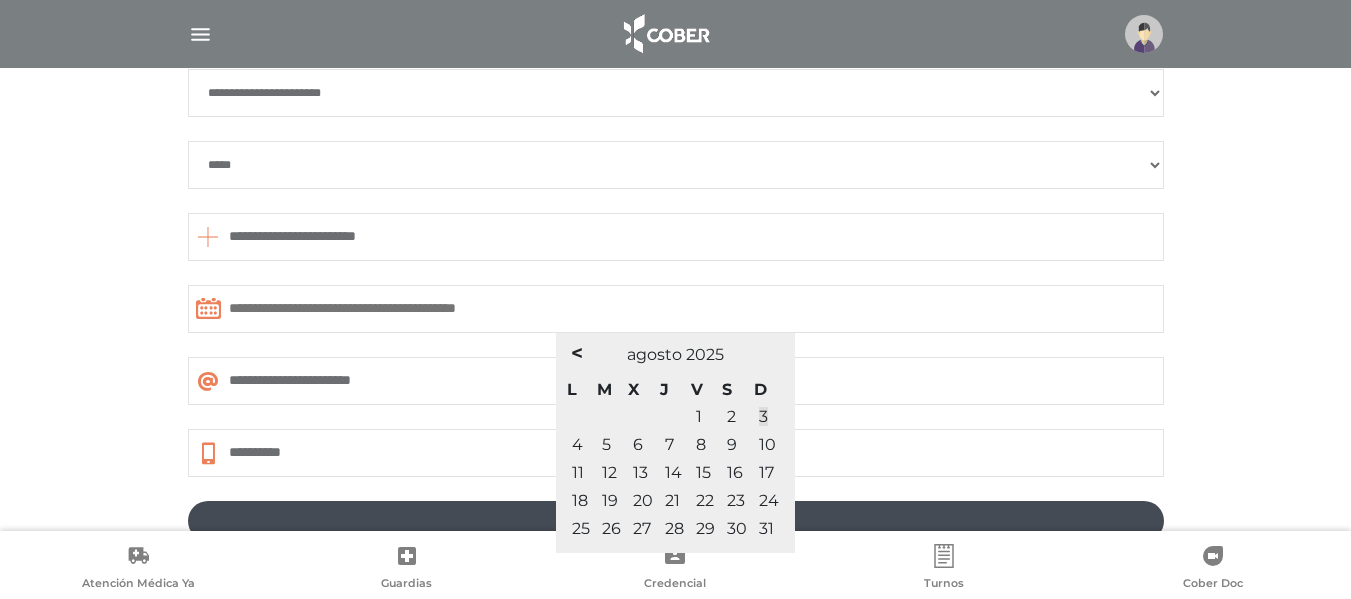 click on "4" at bounding box center (577, 444) 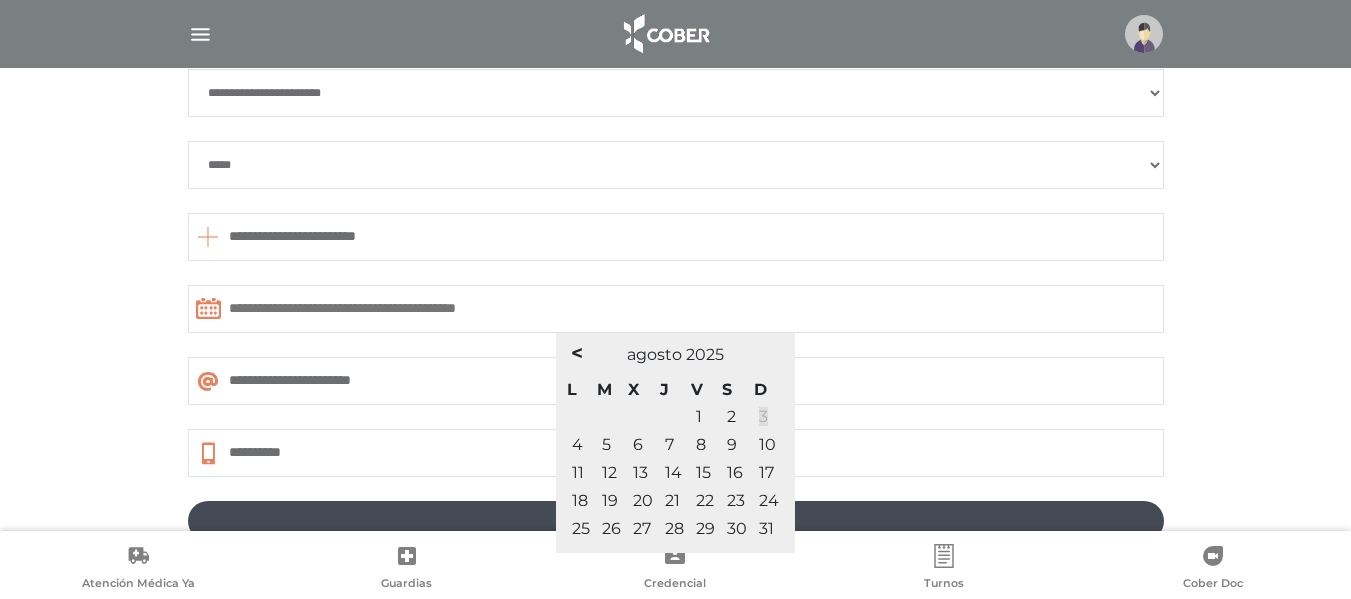 click on "3" at bounding box center [763, 416] 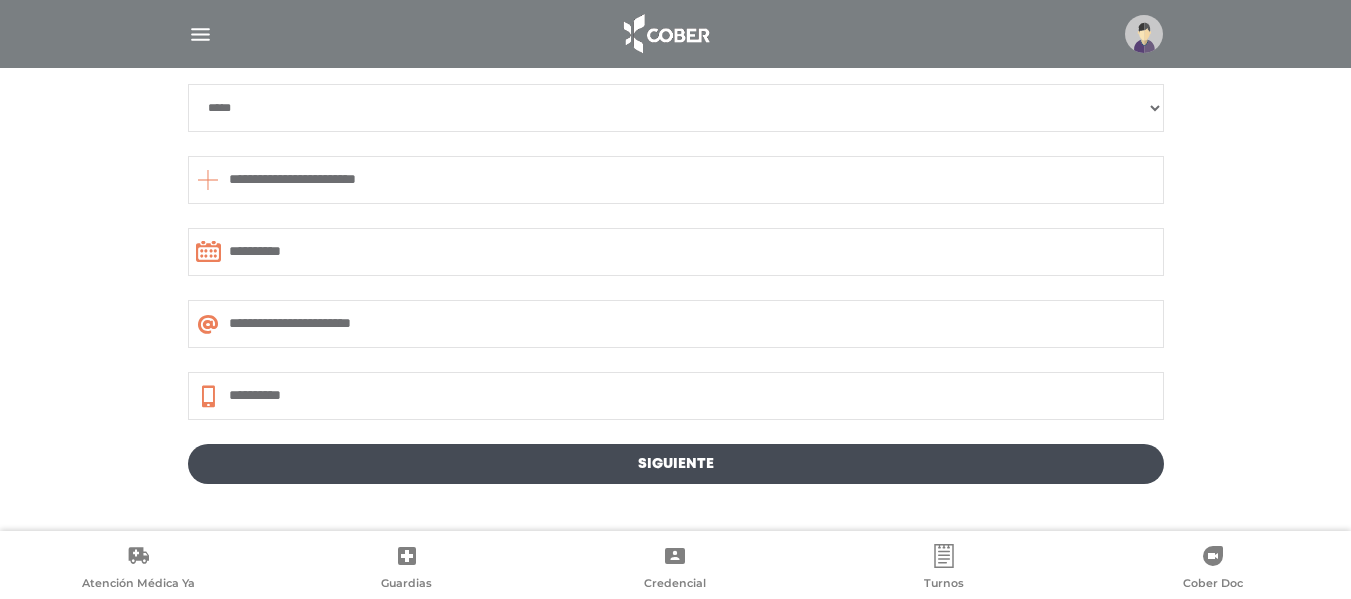scroll, scrollTop: 1202, scrollLeft: 0, axis: vertical 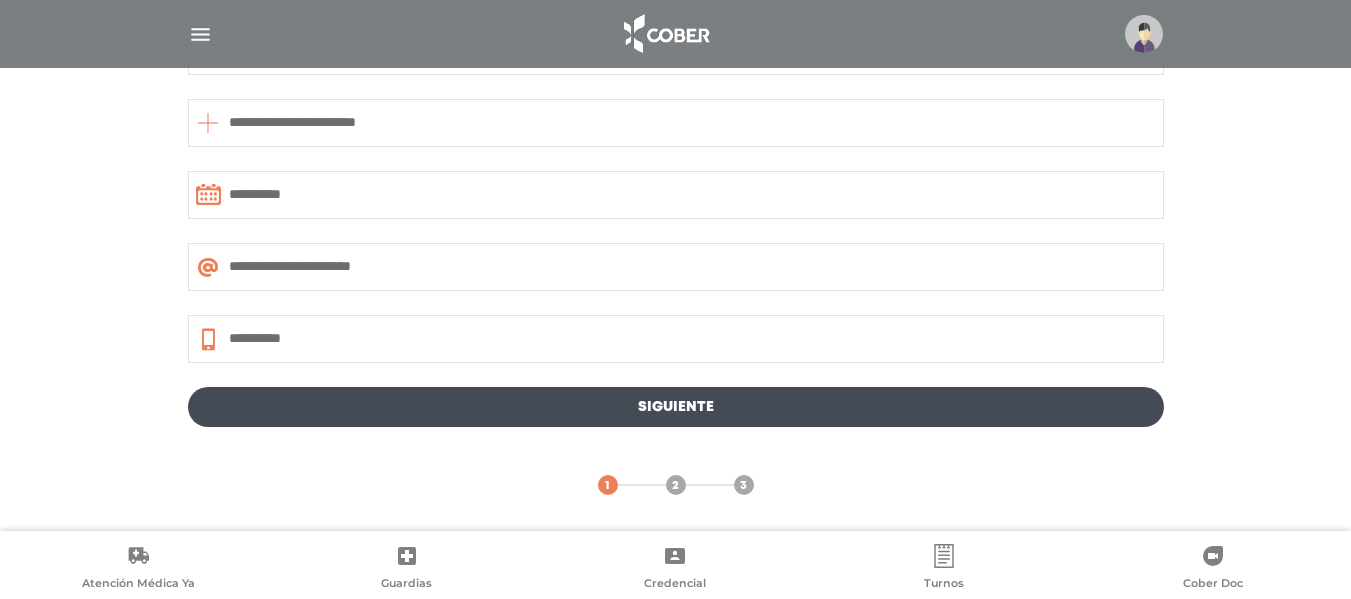 click on "Siguiente" at bounding box center (676, 407) 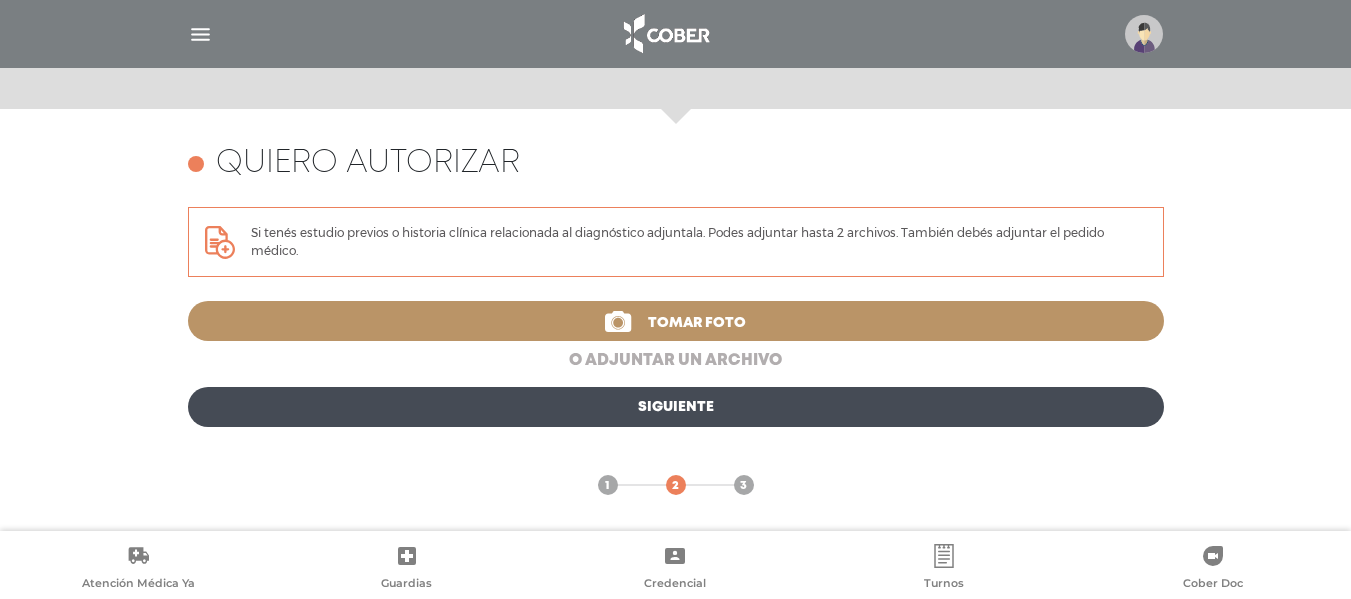 click on "o adjuntar un archivo" at bounding box center (676, 361) 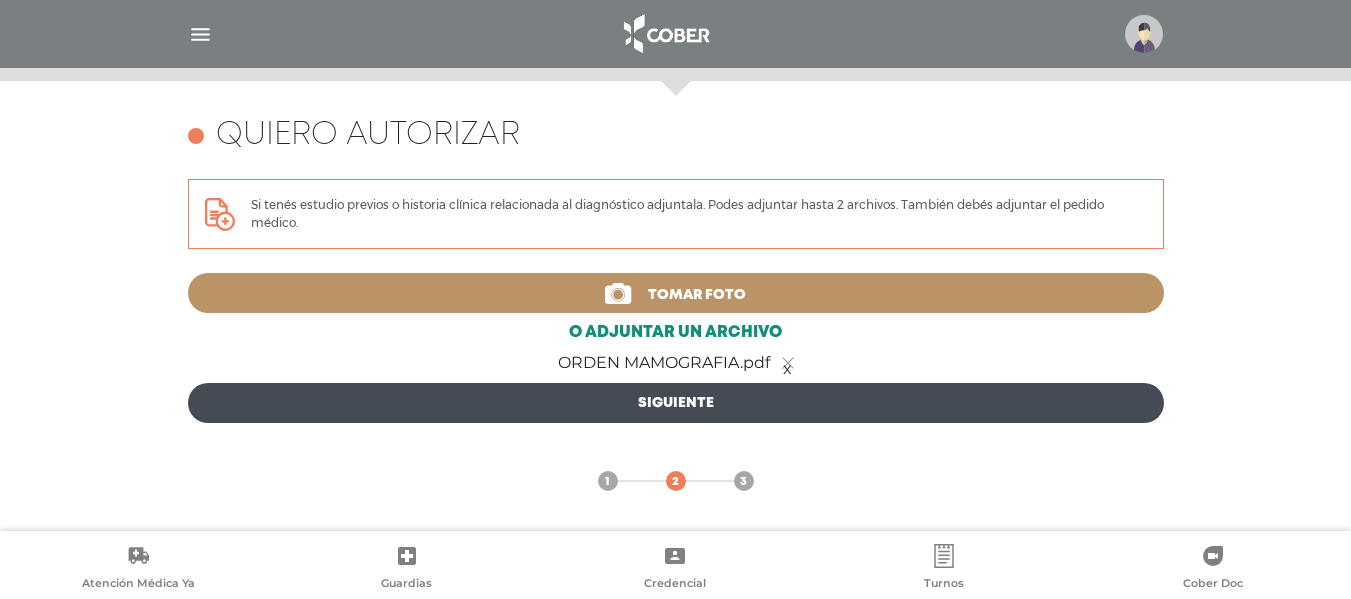 scroll, scrollTop: 868, scrollLeft: 0, axis: vertical 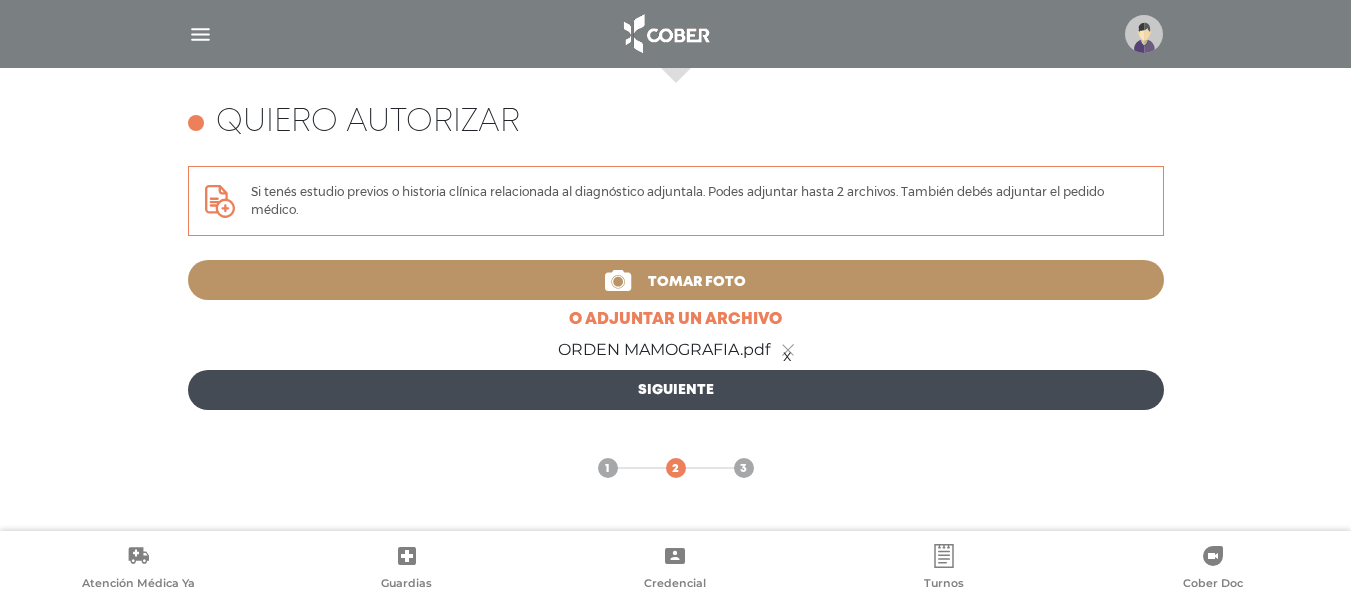 click on "Siguiente" at bounding box center [676, 390] 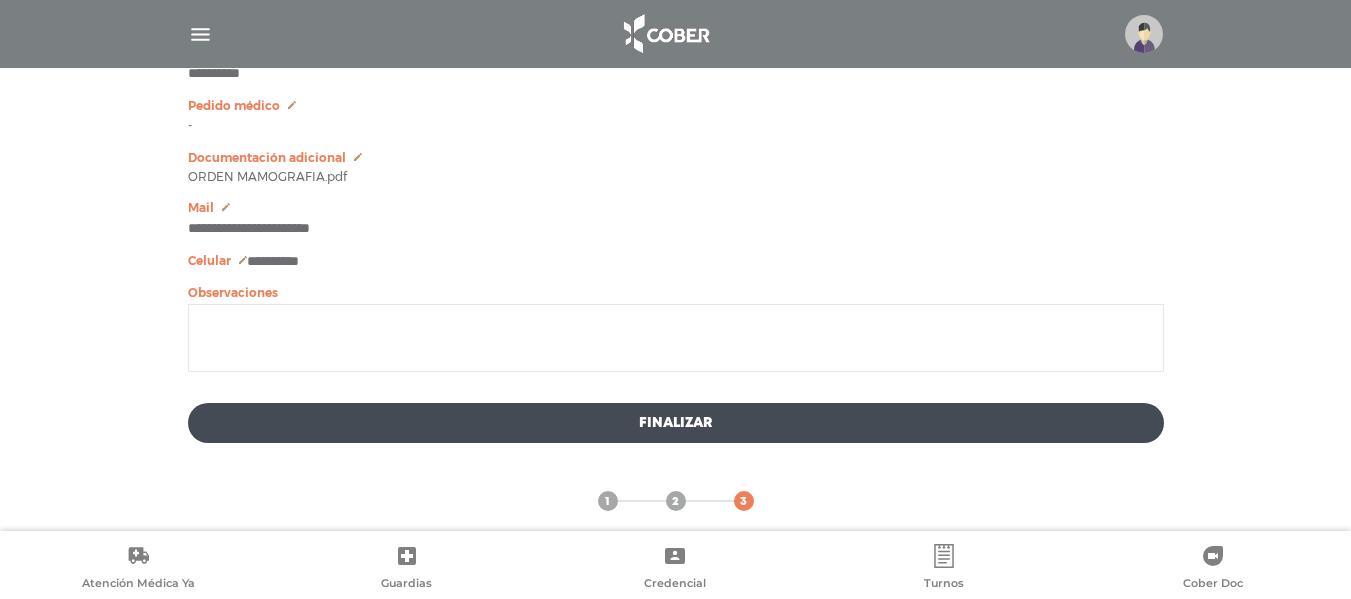 scroll, scrollTop: 1296, scrollLeft: 0, axis: vertical 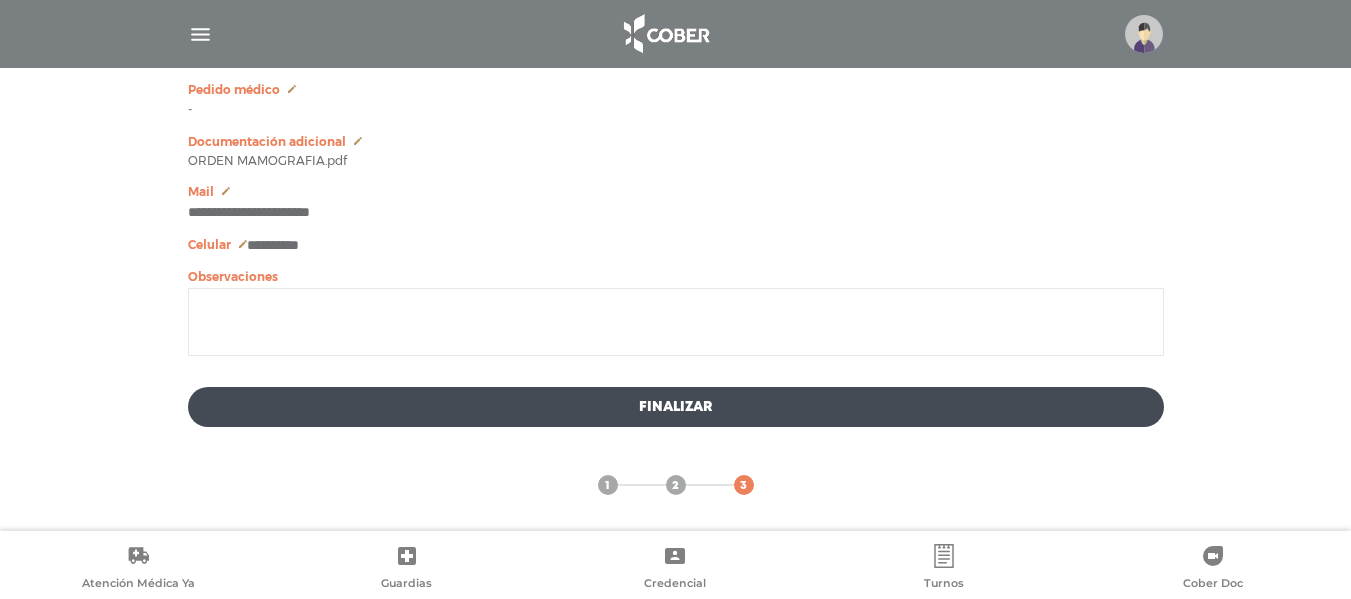 click on "Finalizar" at bounding box center (676, 407) 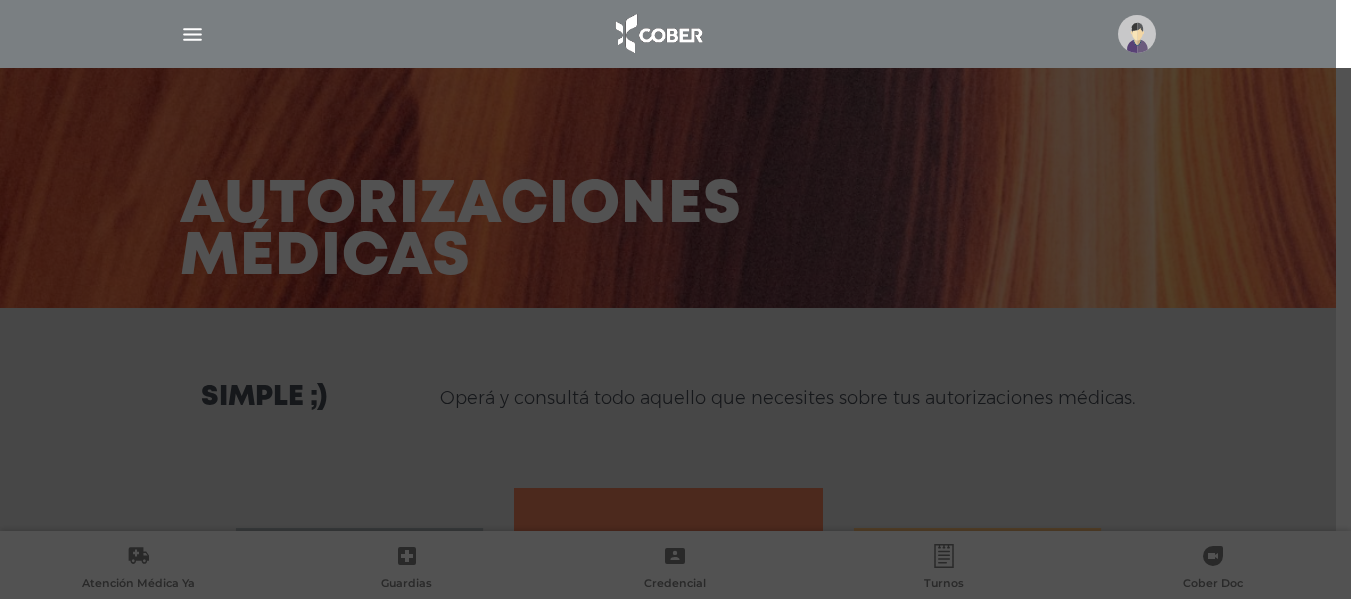 scroll, scrollTop: 0, scrollLeft: 0, axis: both 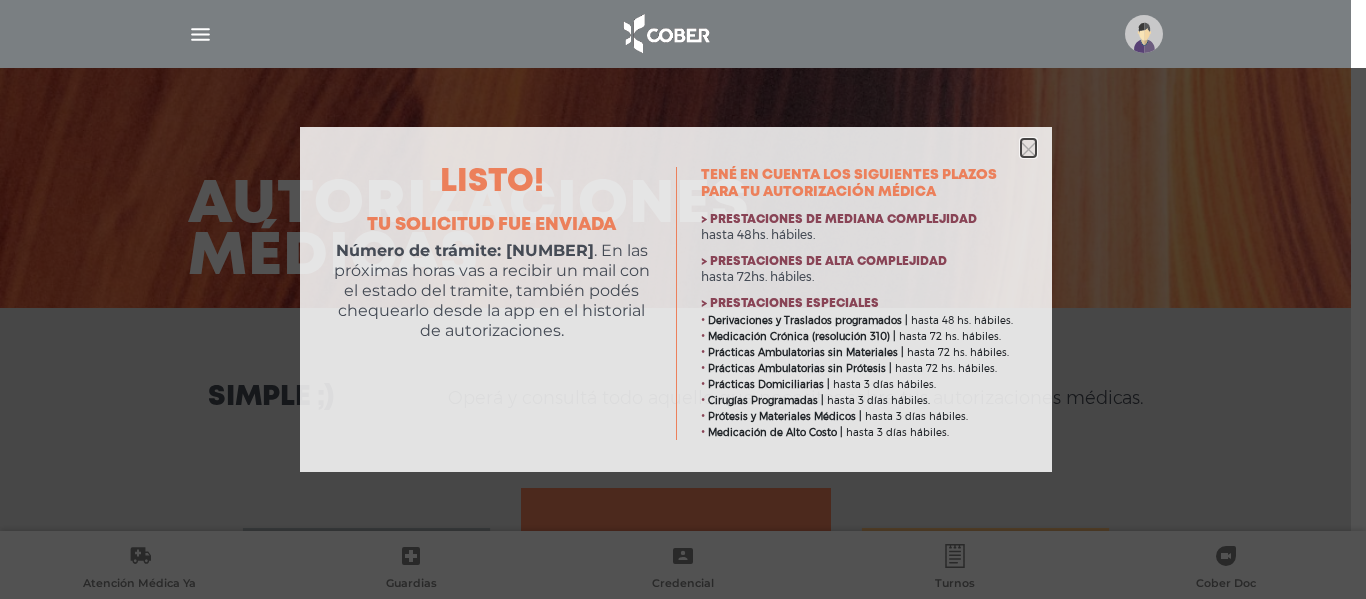 click 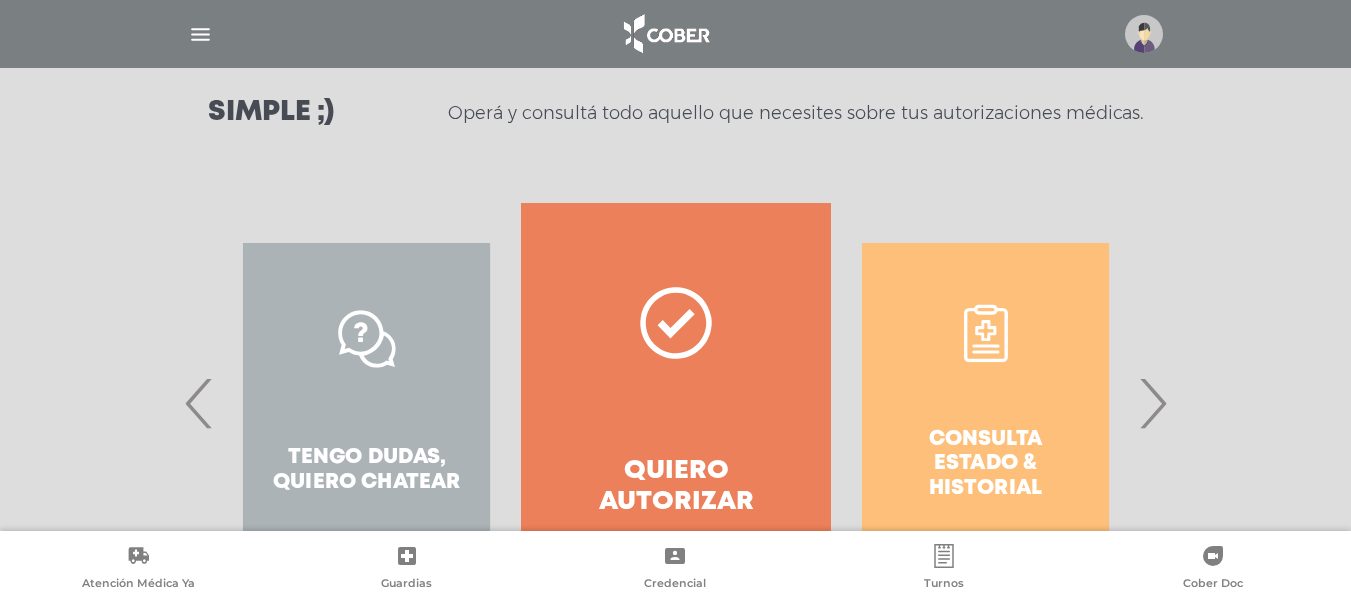 scroll, scrollTop: 400, scrollLeft: 0, axis: vertical 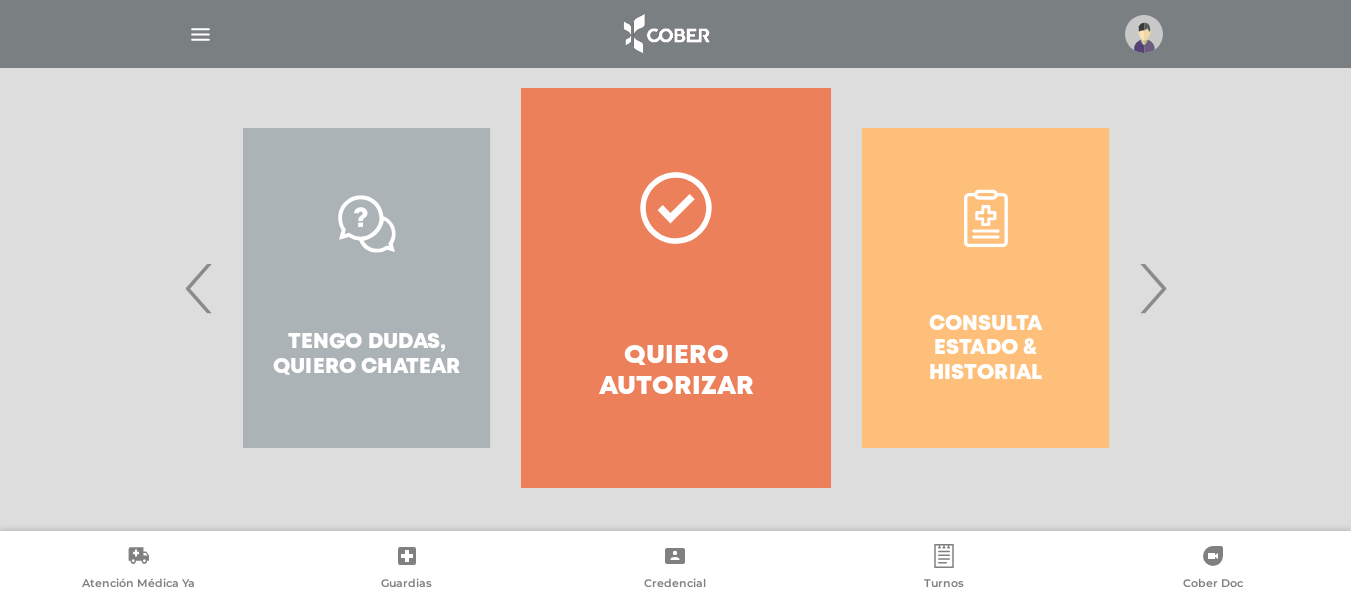 click on "Consulta estado & historial" at bounding box center [985, 288] 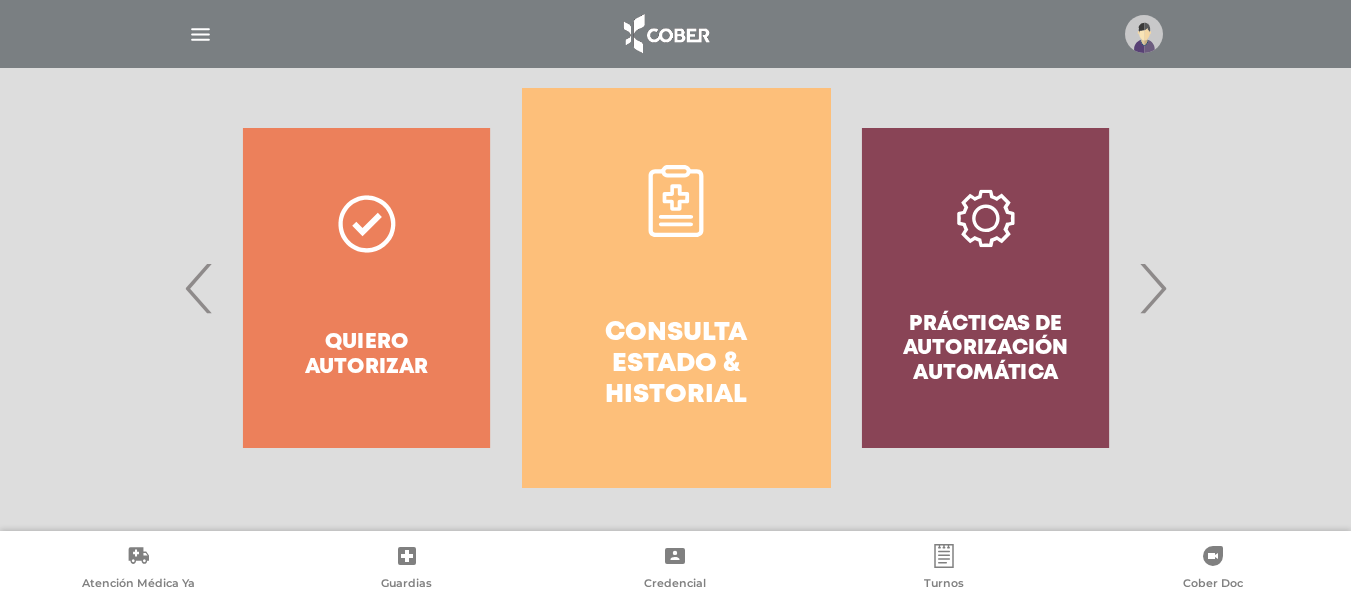 click on "Consulta estado & historial" at bounding box center (676, 365) 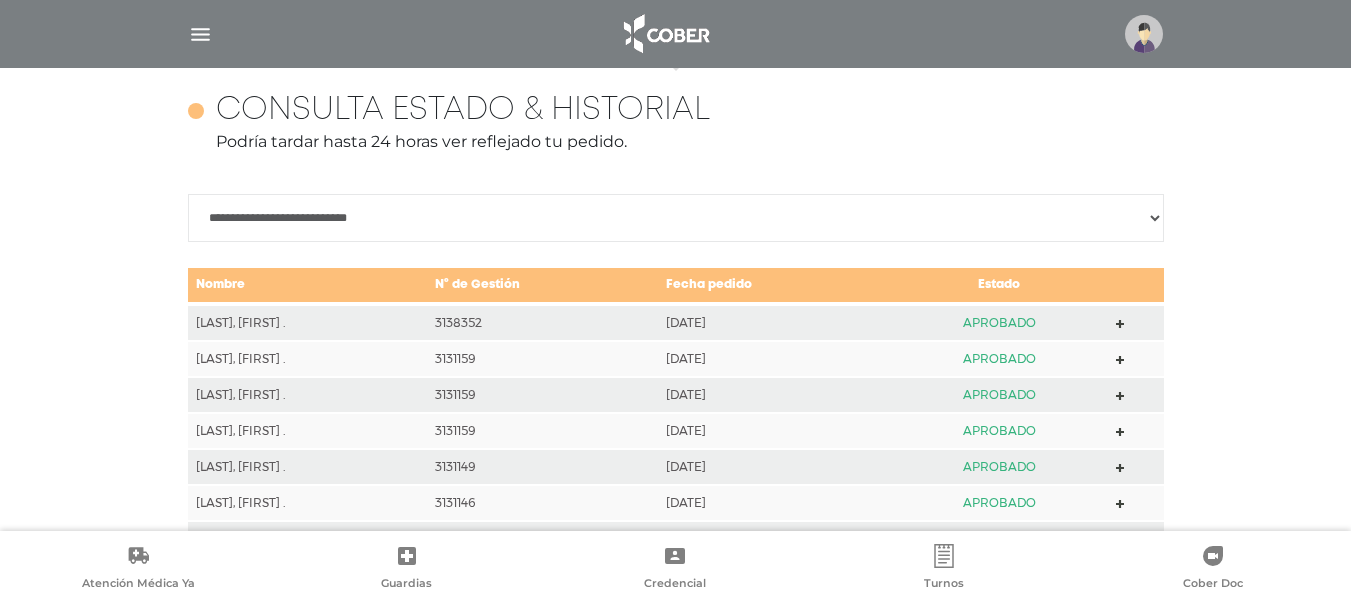 scroll, scrollTop: 888, scrollLeft: 0, axis: vertical 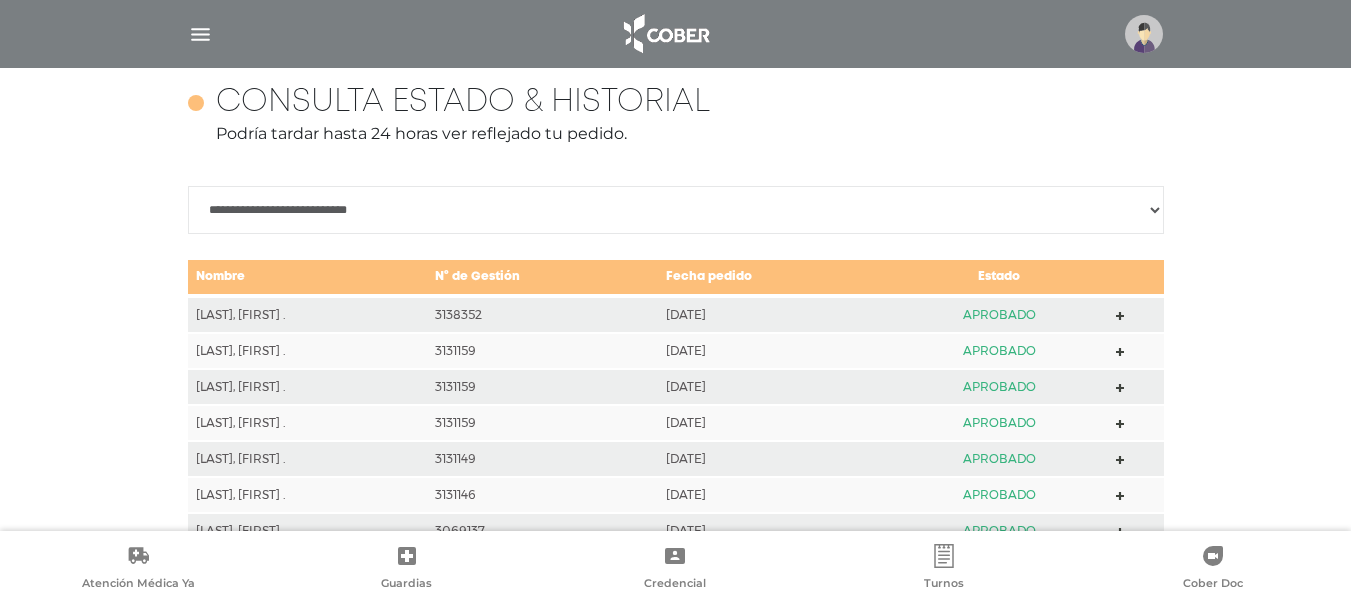 click 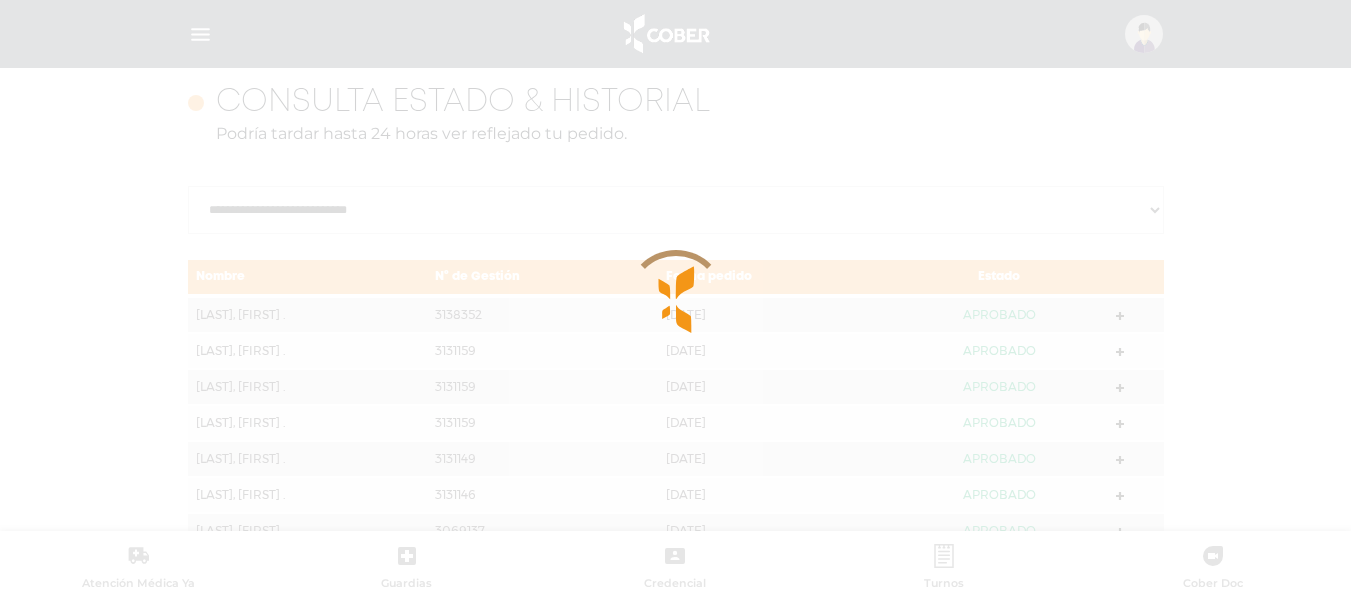 click at bounding box center [675, 299] 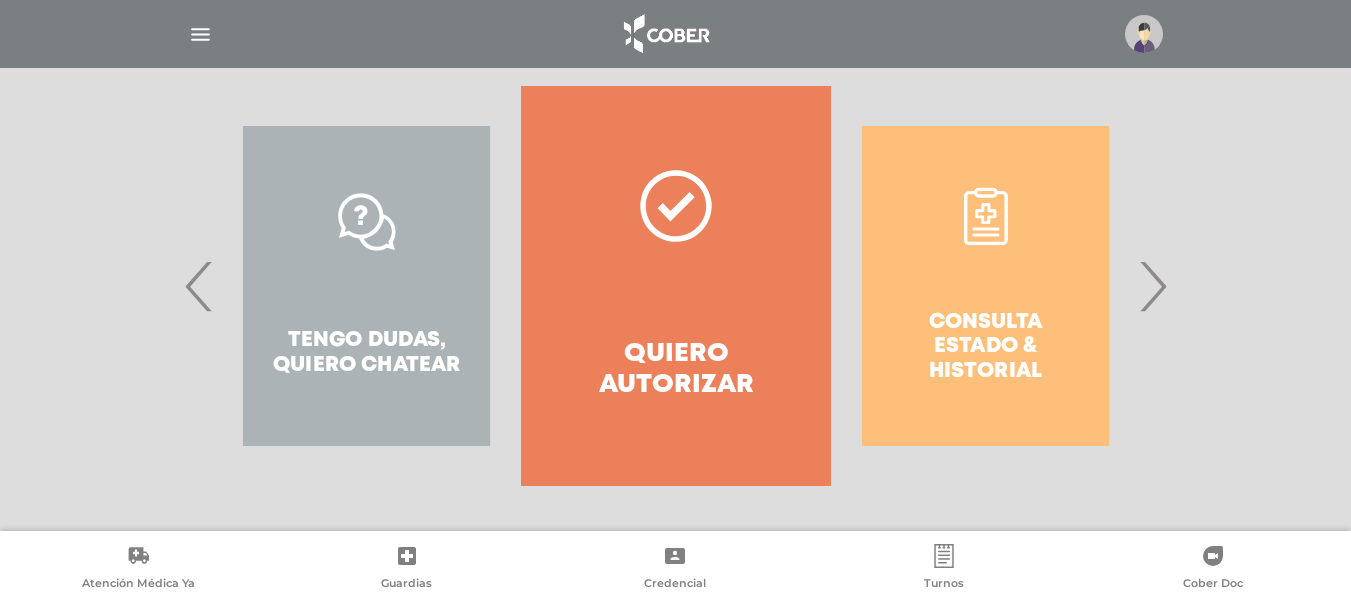 scroll, scrollTop: 405, scrollLeft: 0, axis: vertical 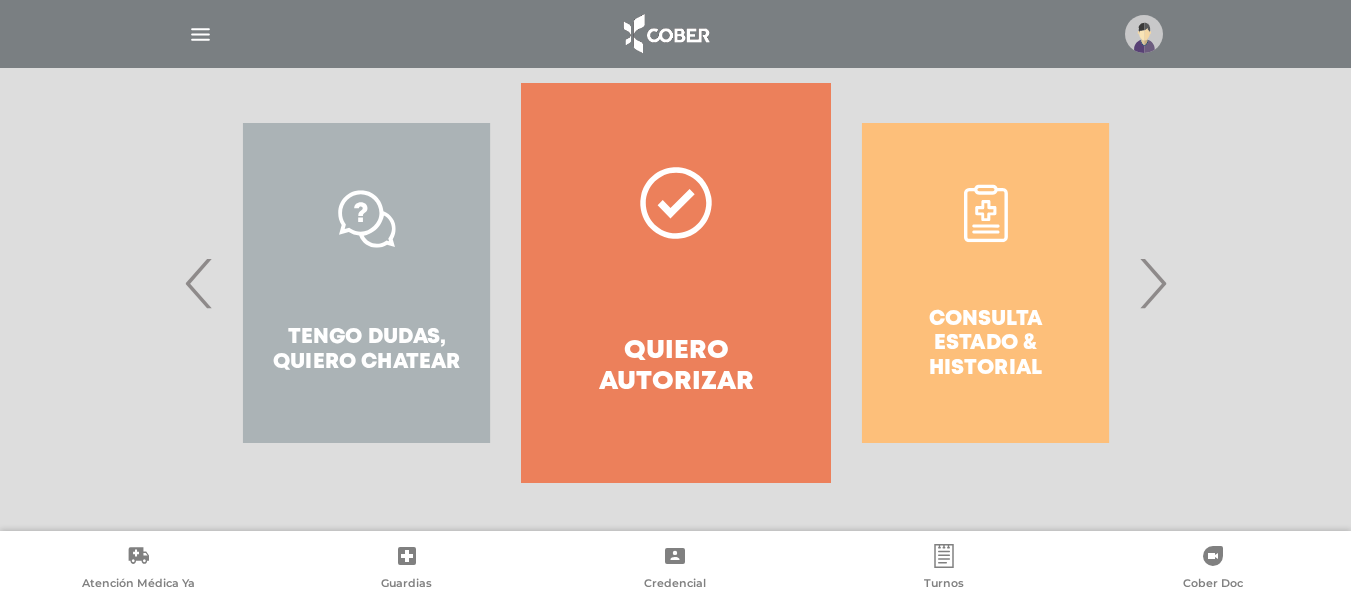 click on "›" at bounding box center [1152, 283] 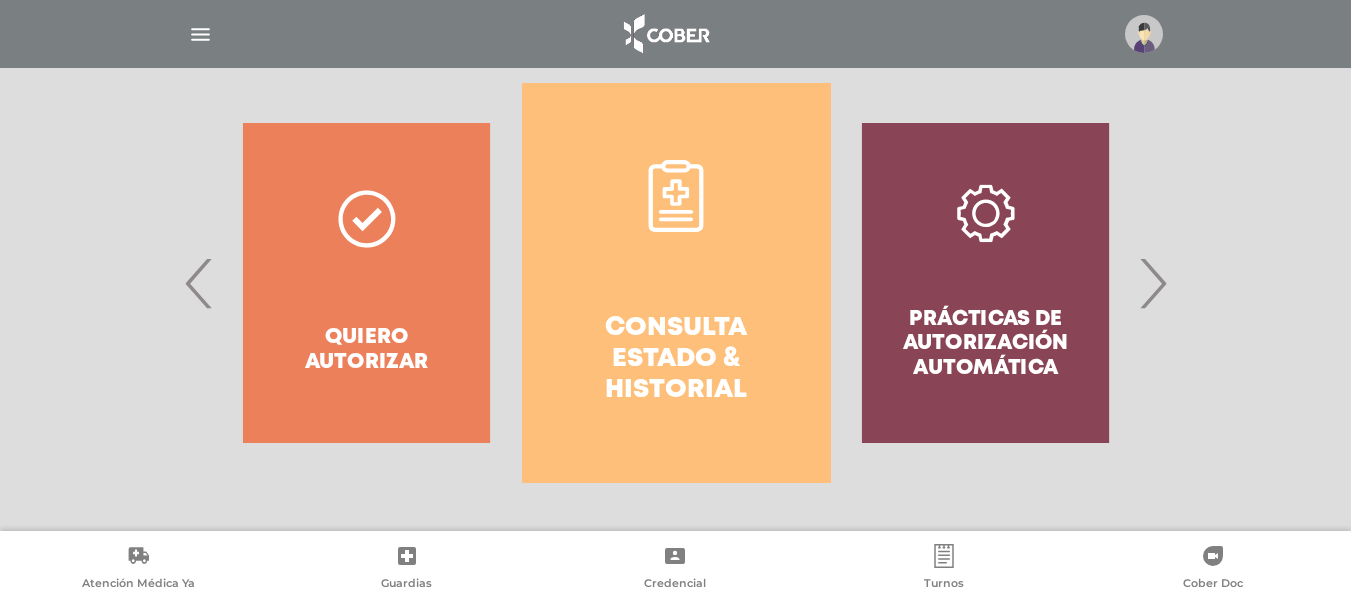 click on "Consulta estado & historial" at bounding box center [676, 360] 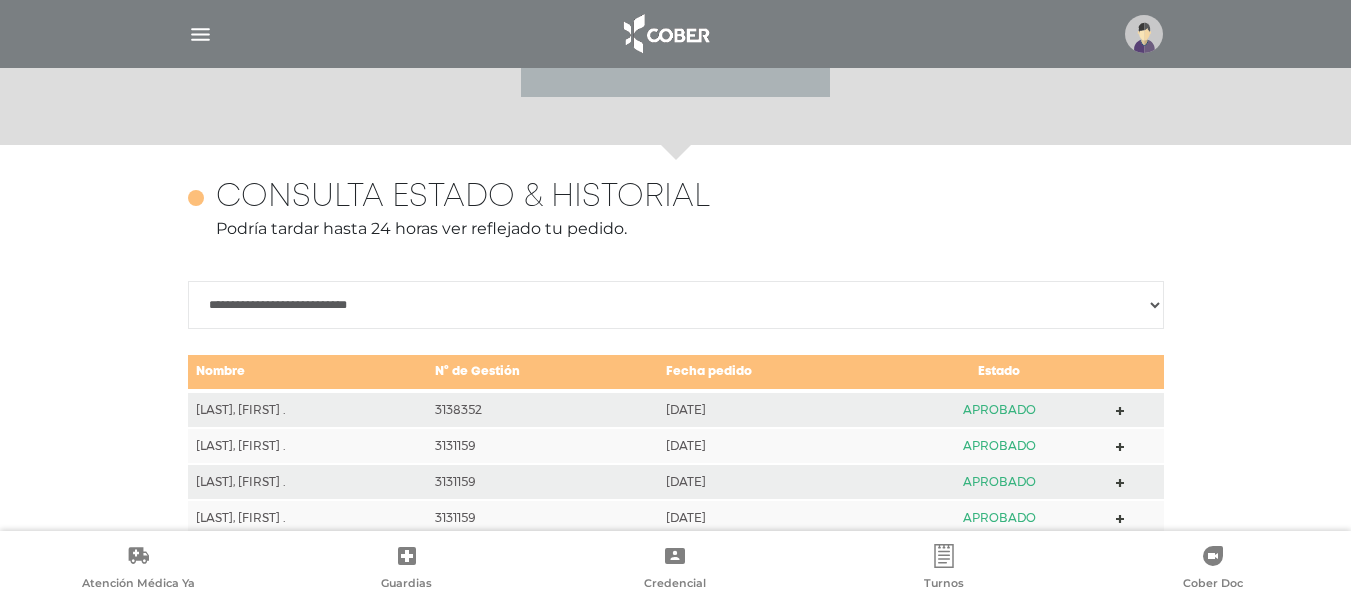 scroll, scrollTop: 888, scrollLeft: 0, axis: vertical 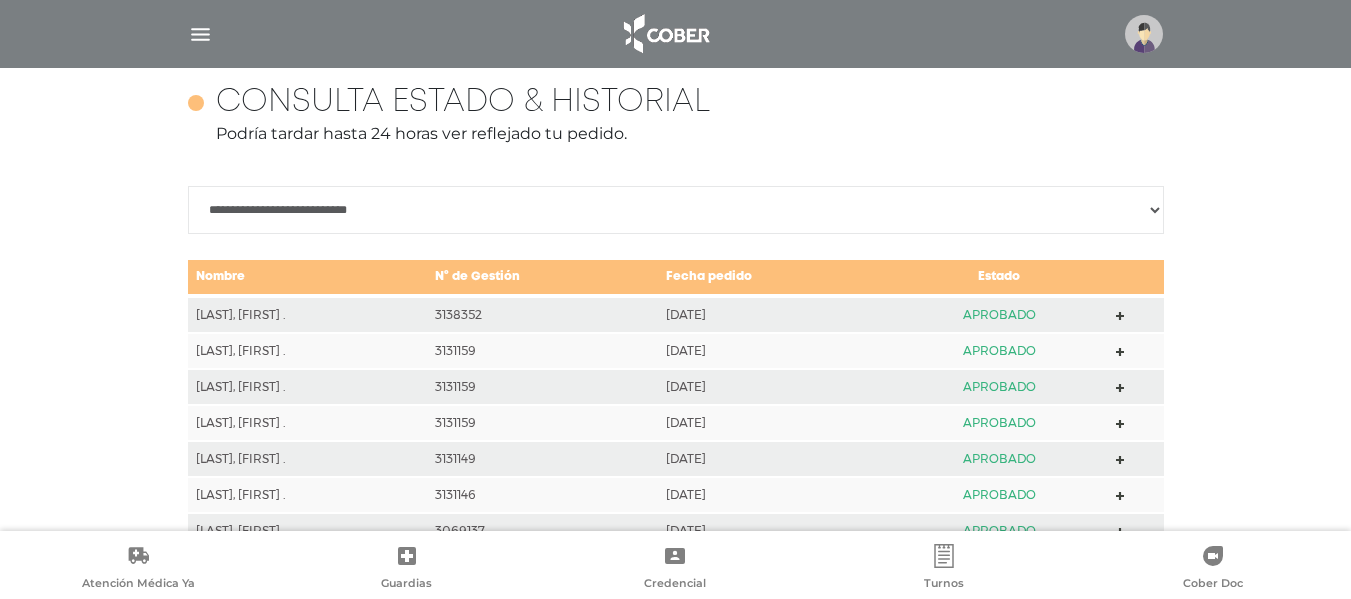 click 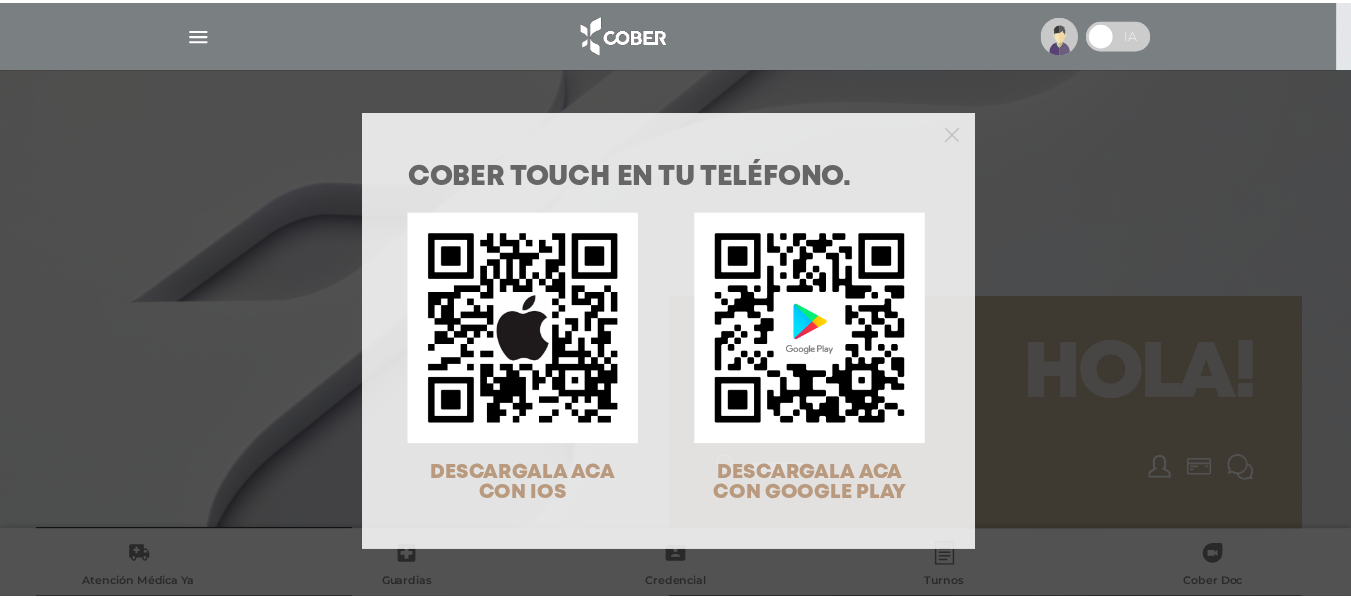 scroll, scrollTop: 0, scrollLeft: 0, axis: both 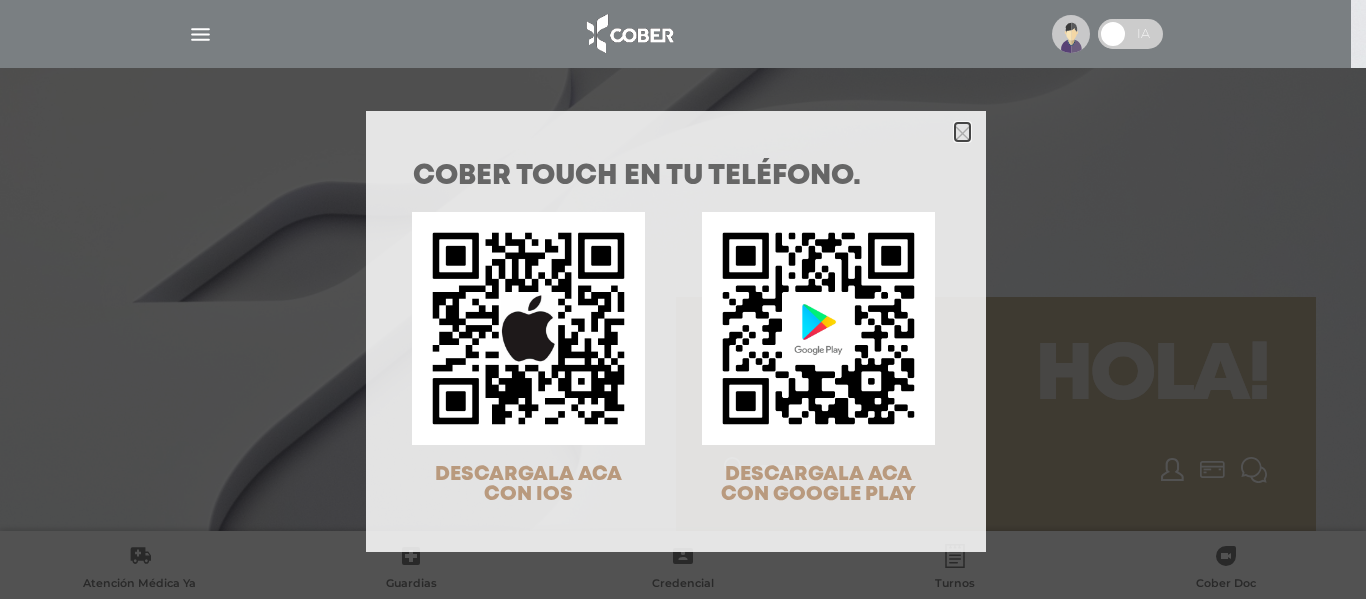 click 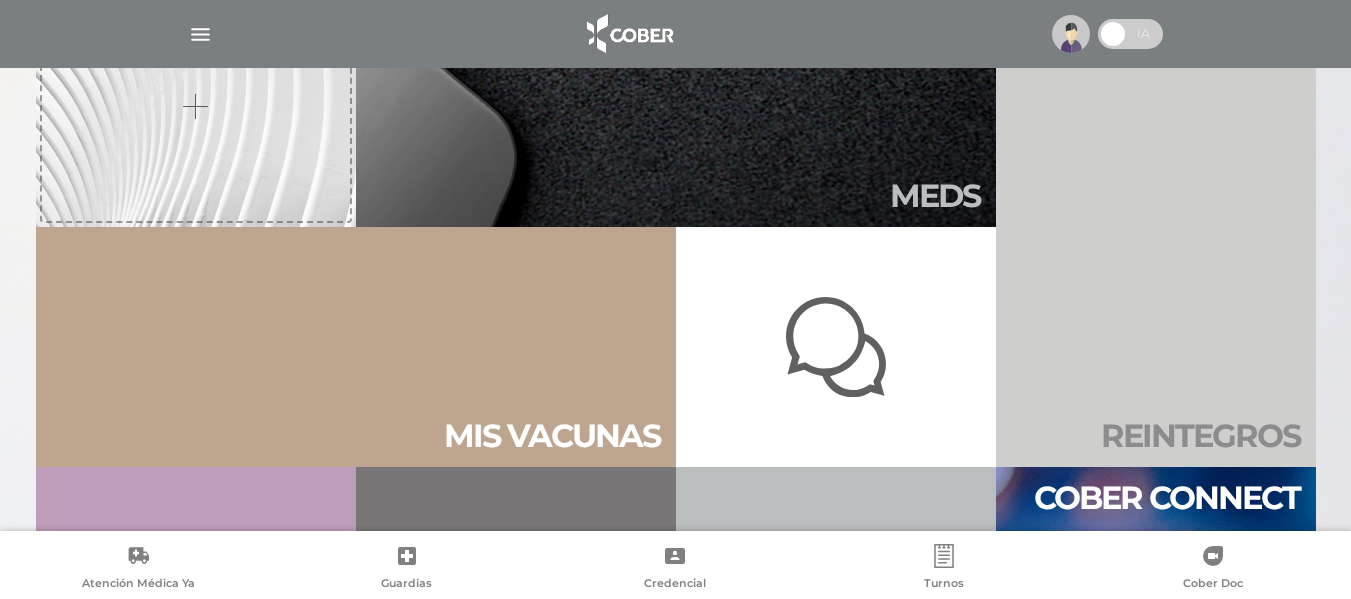 scroll, scrollTop: 500, scrollLeft: 0, axis: vertical 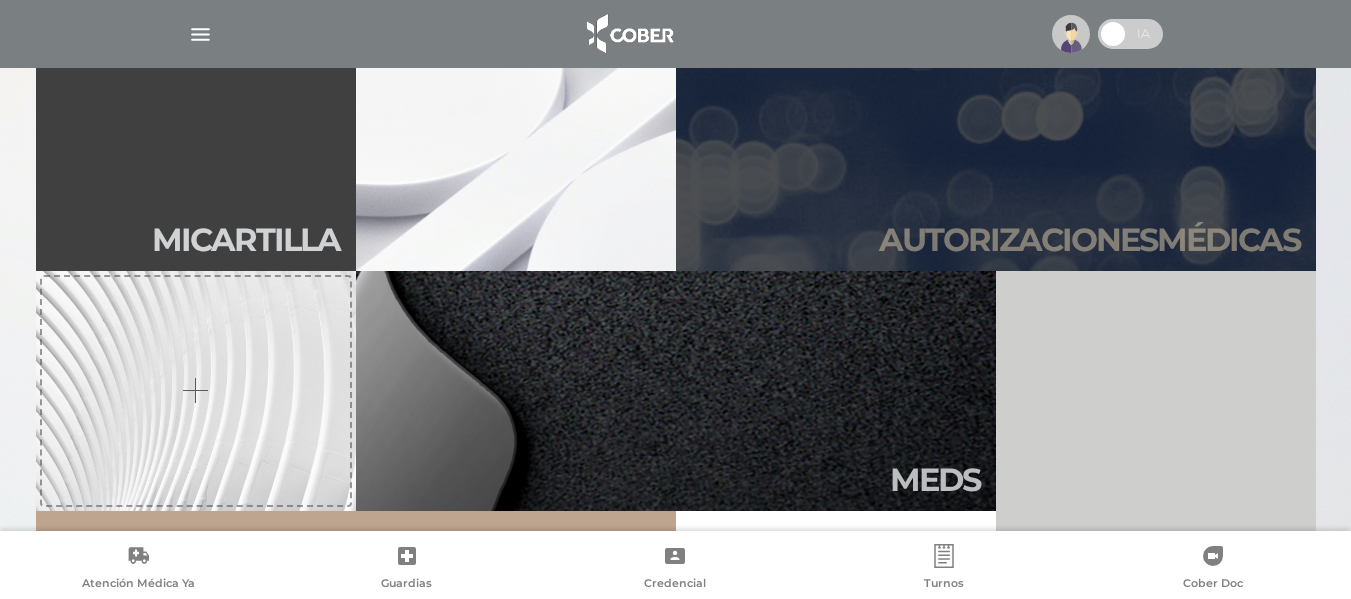 click on "Autori zaciones  médicas" at bounding box center (1089, 240) 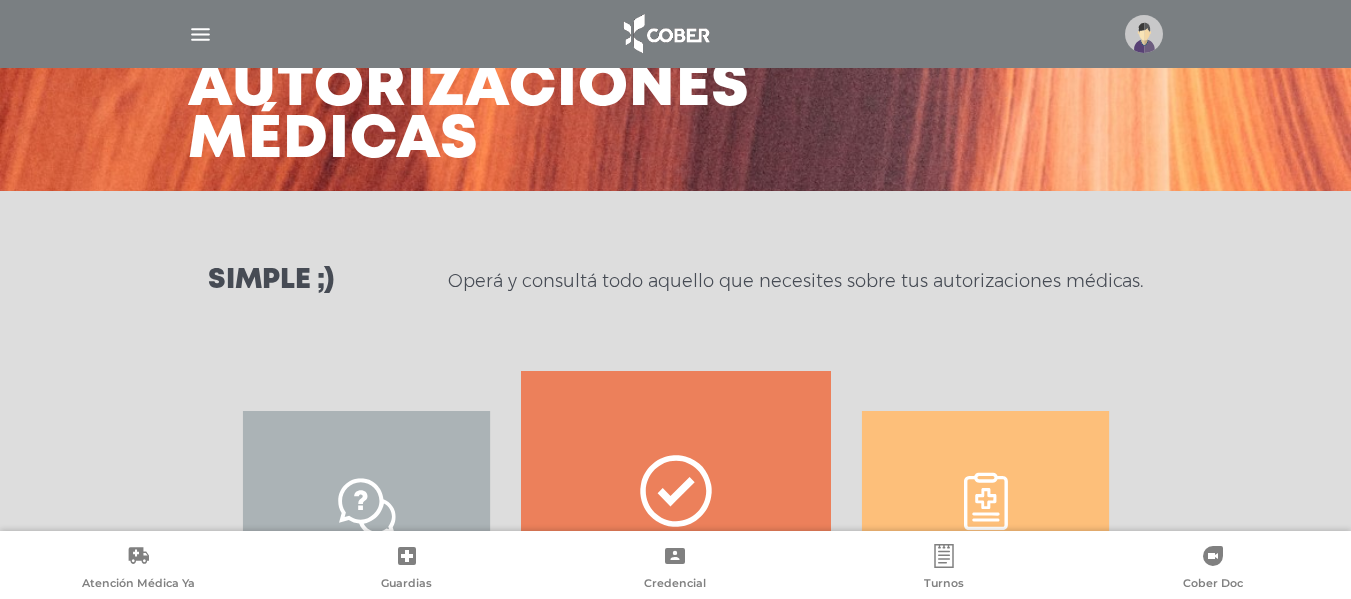 scroll, scrollTop: 300, scrollLeft: 0, axis: vertical 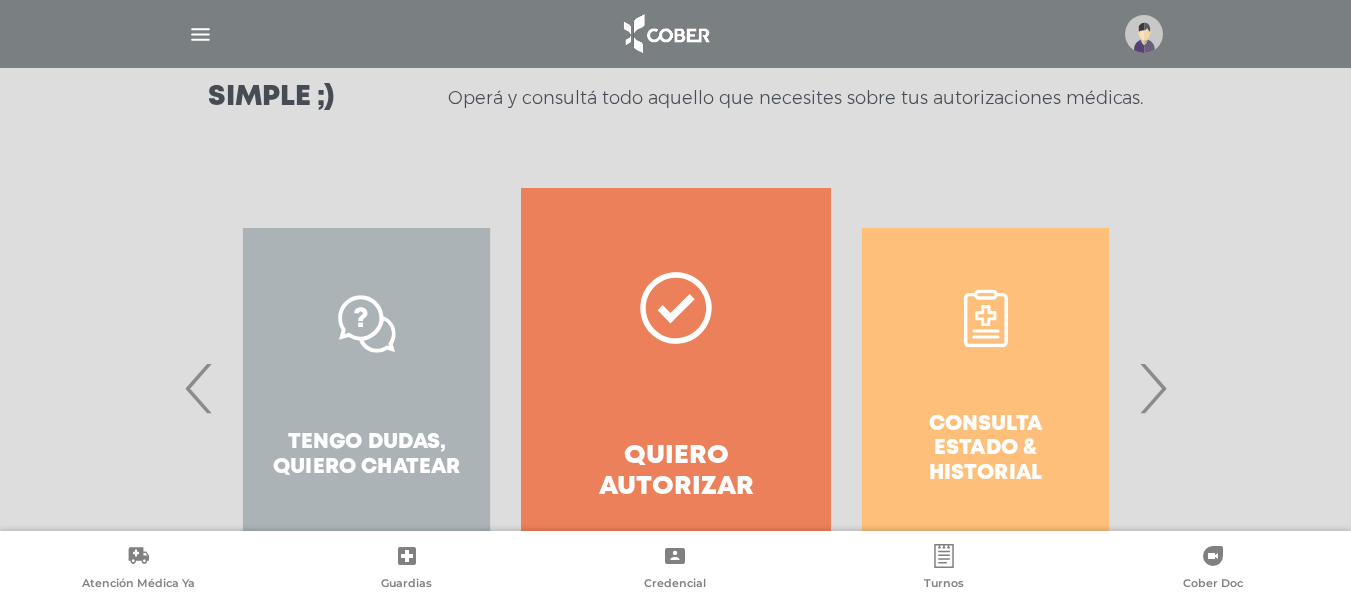 click on "›" at bounding box center [1152, 388] 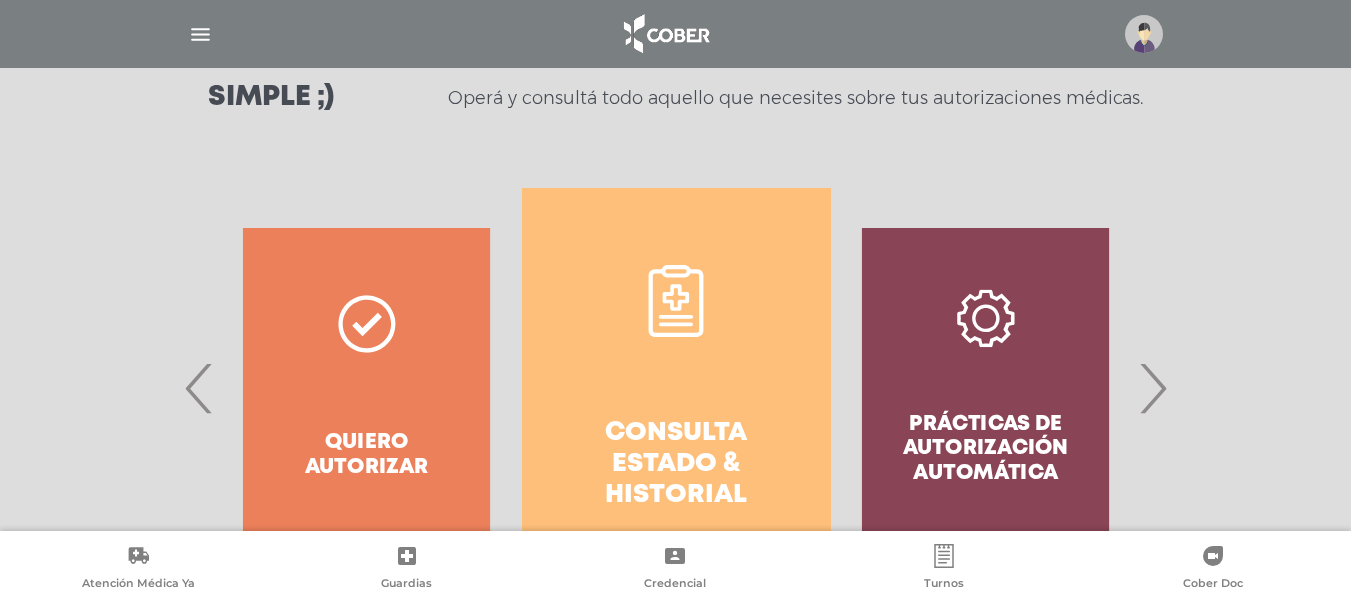 click on "Consulta estado & historial" at bounding box center (676, 388) 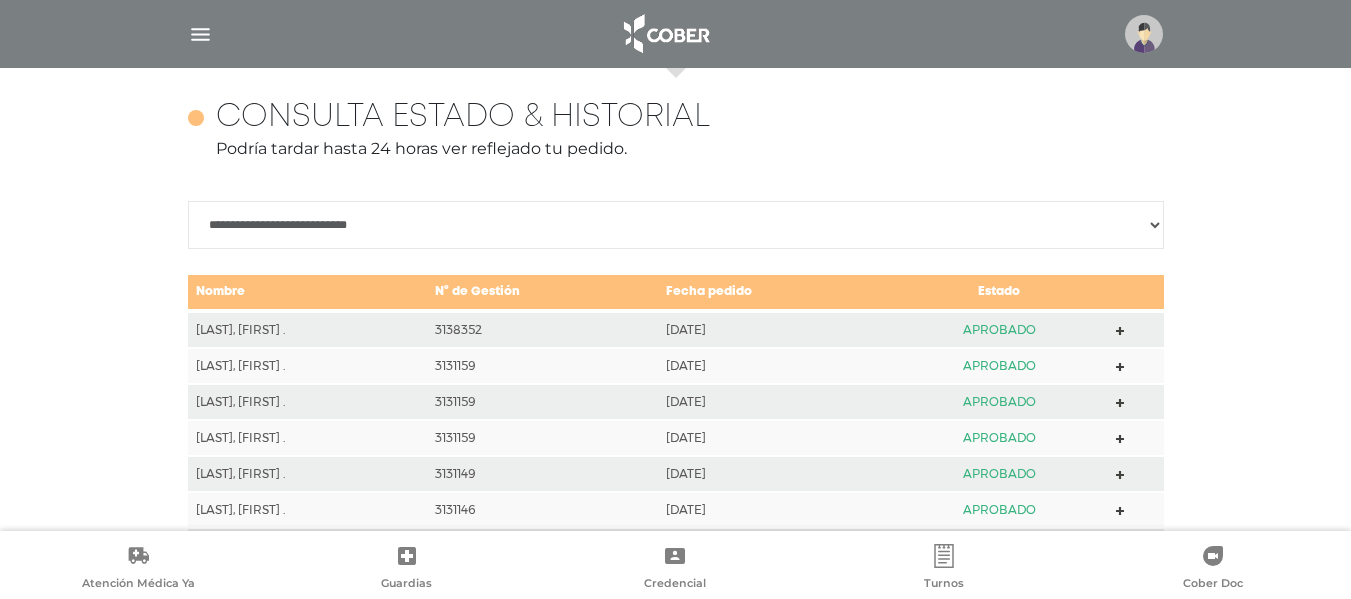 scroll, scrollTop: 888, scrollLeft: 0, axis: vertical 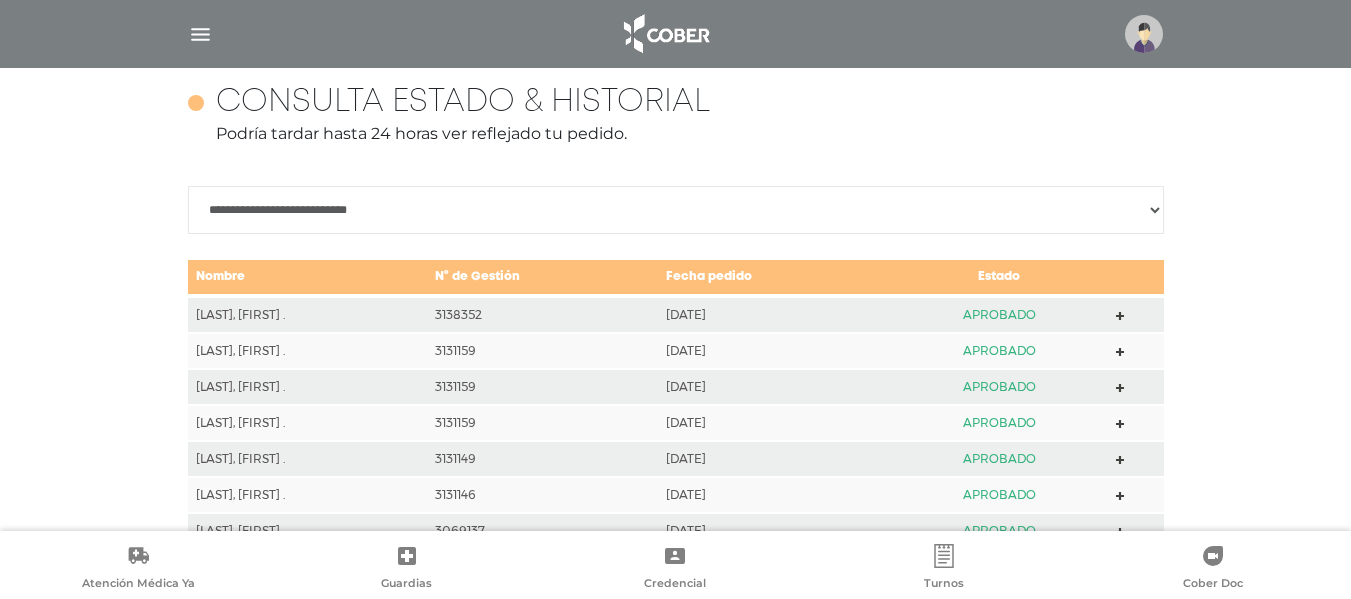 click 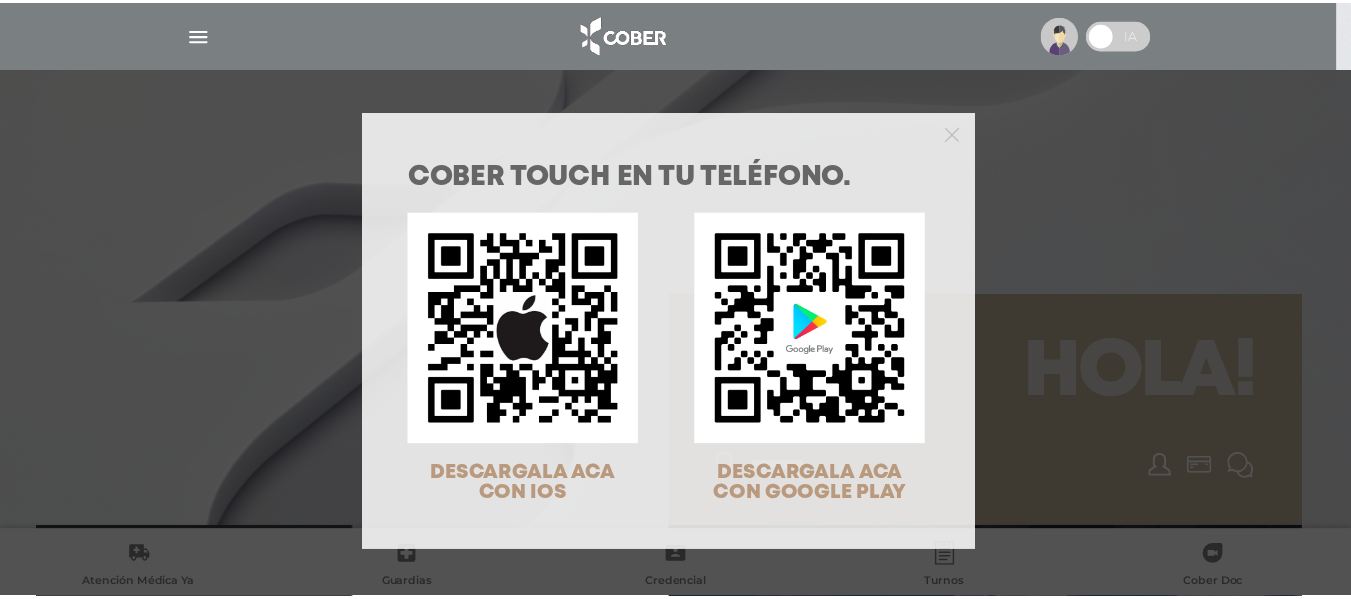 scroll, scrollTop: 0, scrollLeft: 0, axis: both 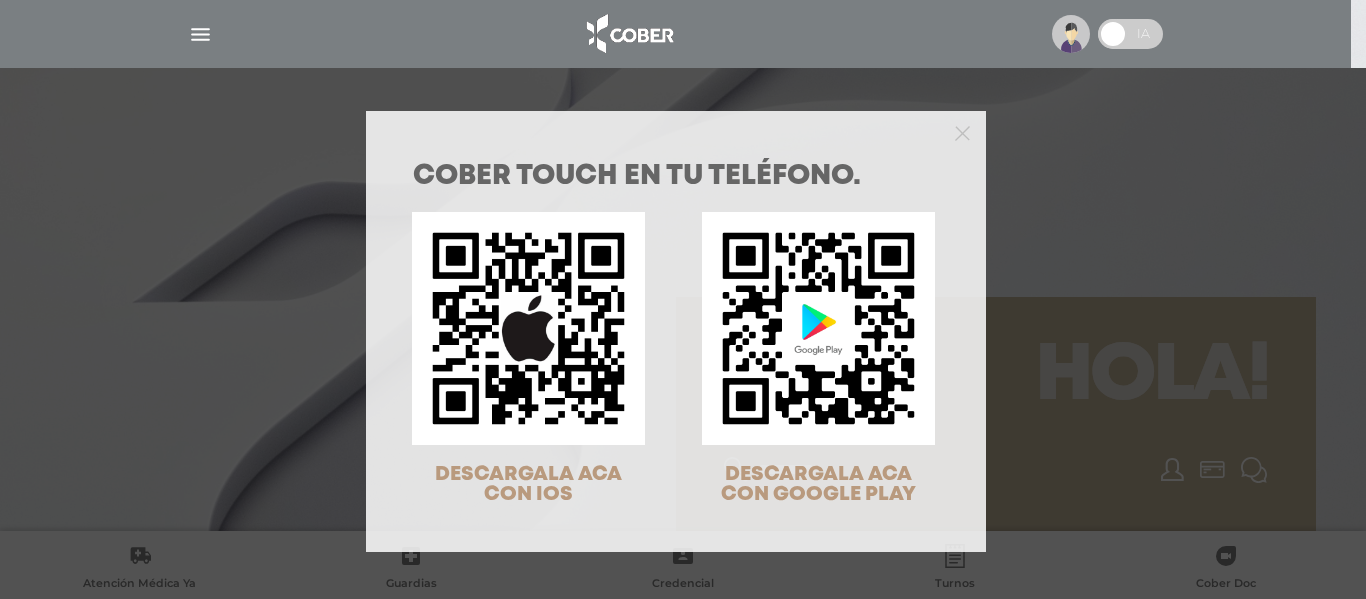 click at bounding box center (676, 131) 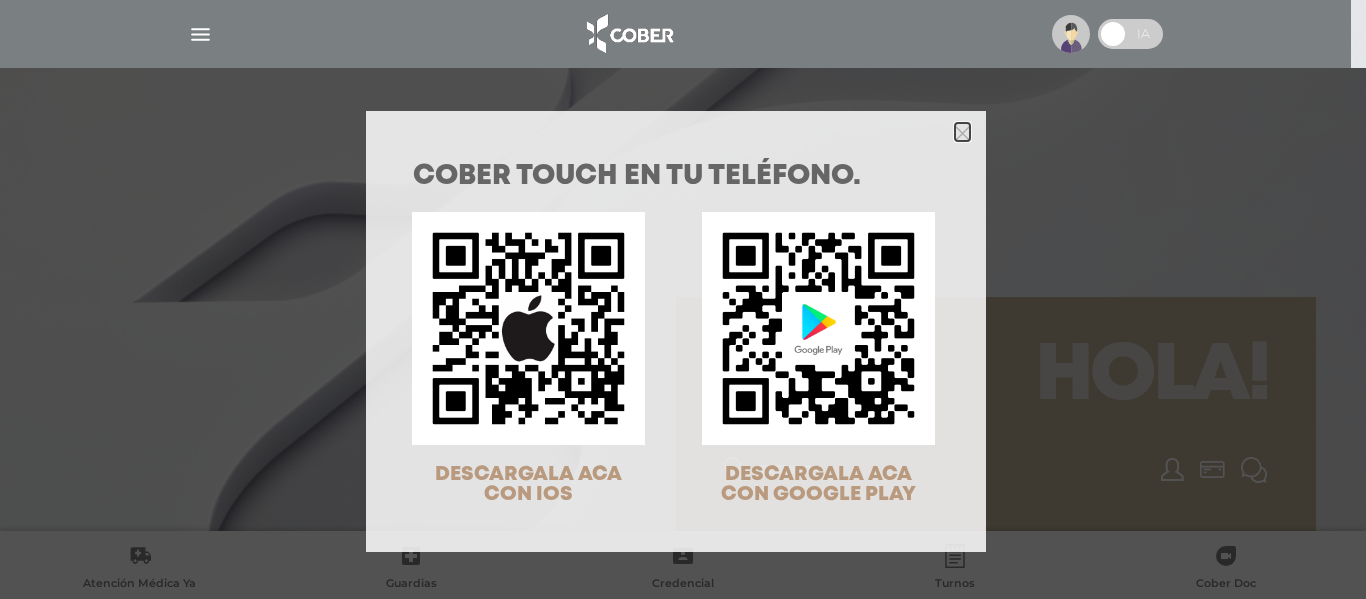 click 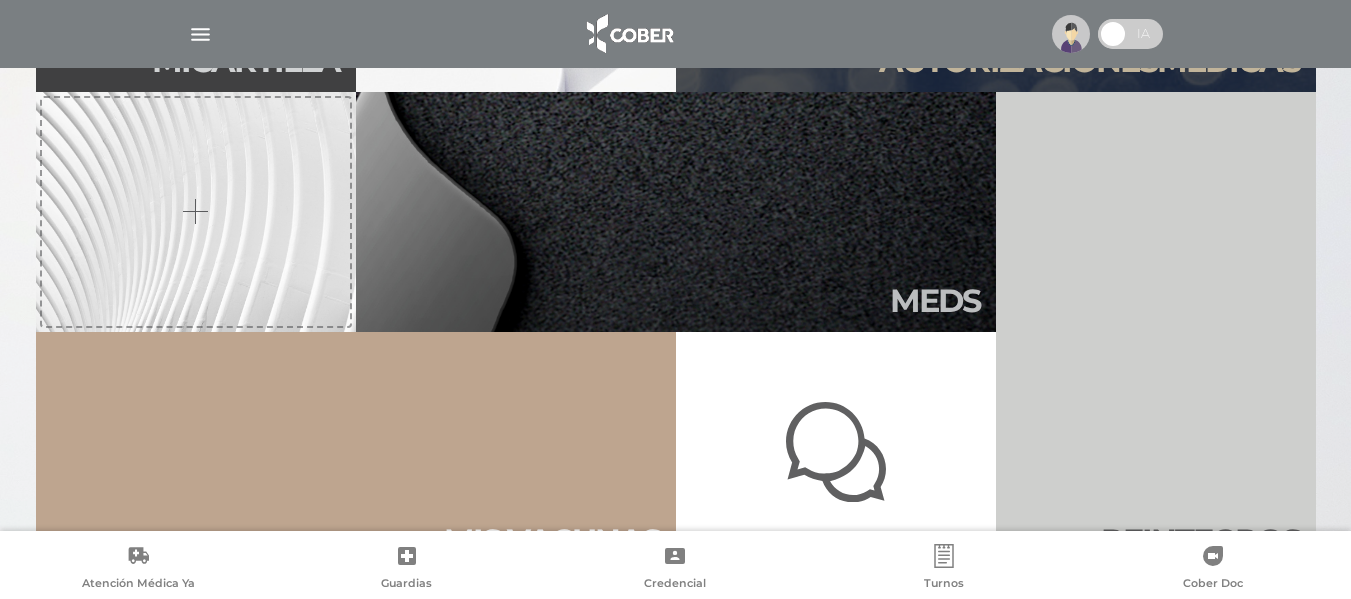 scroll, scrollTop: 500, scrollLeft: 0, axis: vertical 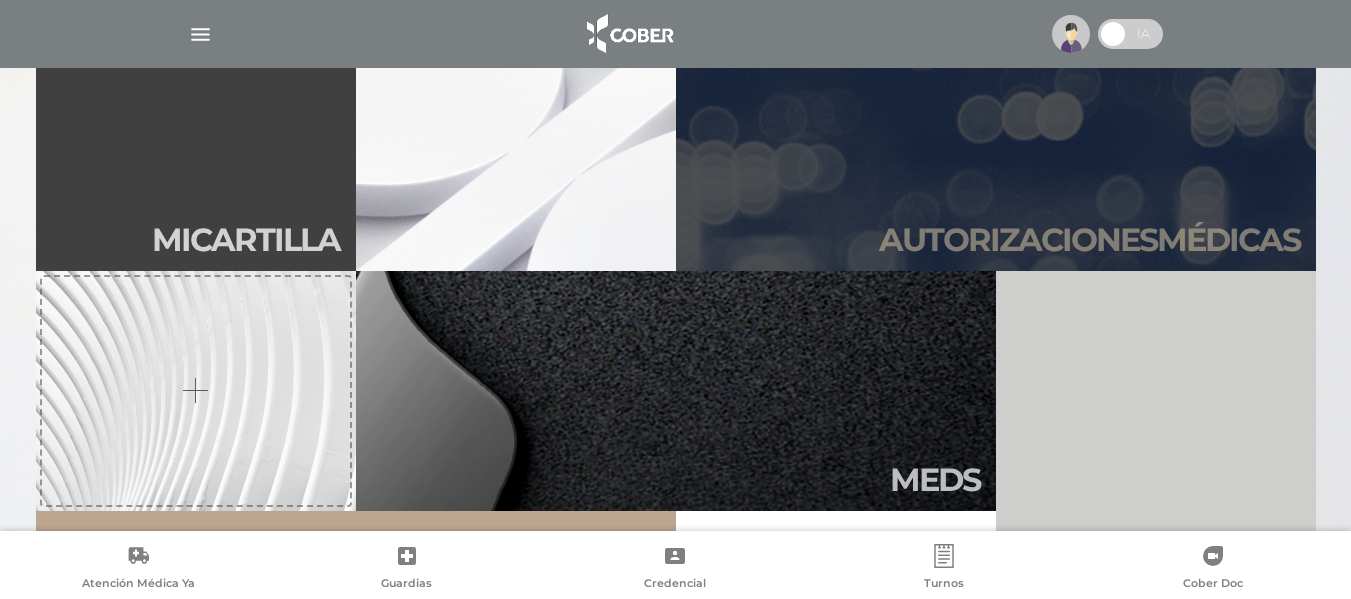 click on "Autori zaciones  médicas" at bounding box center (1089, 240) 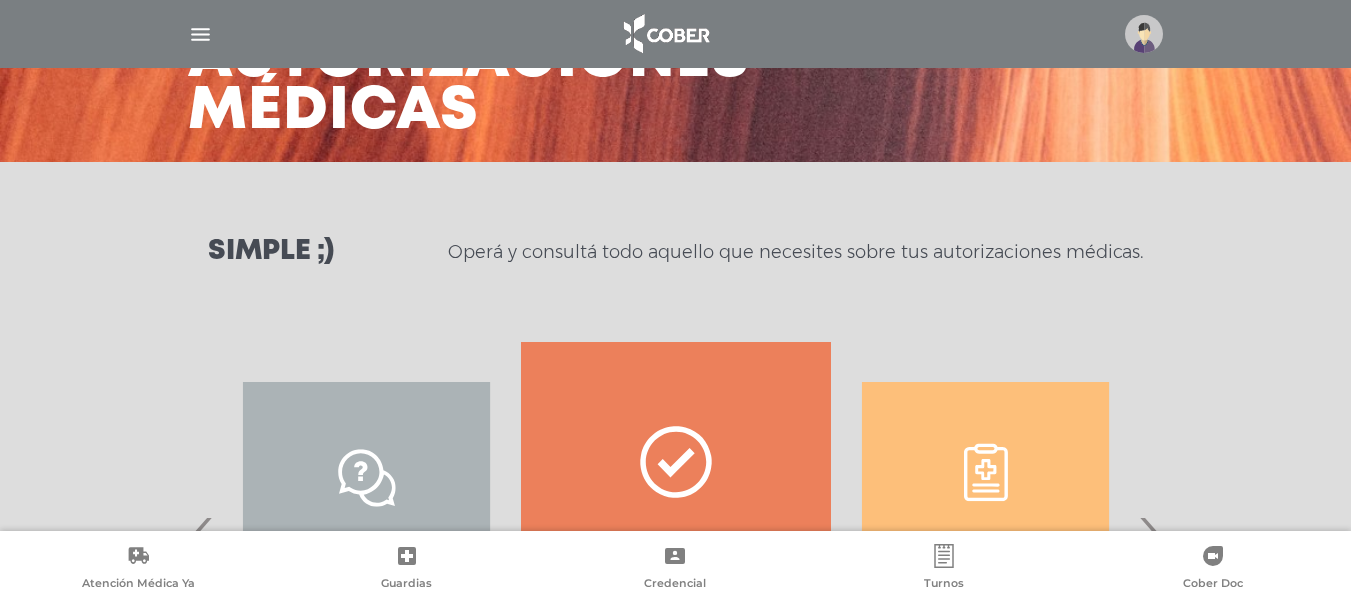scroll, scrollTop: 400, scrollLeft: 0, axis: vertical 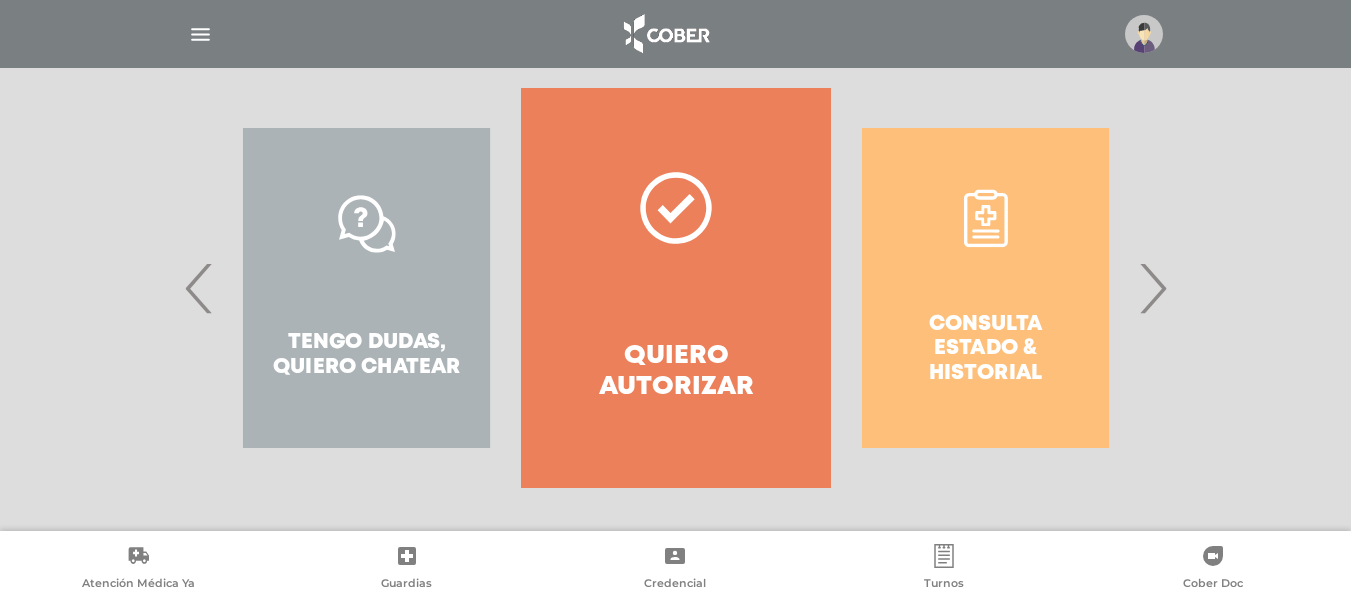 click on "Consulta estado & historial" at bounding box center [985, 288] 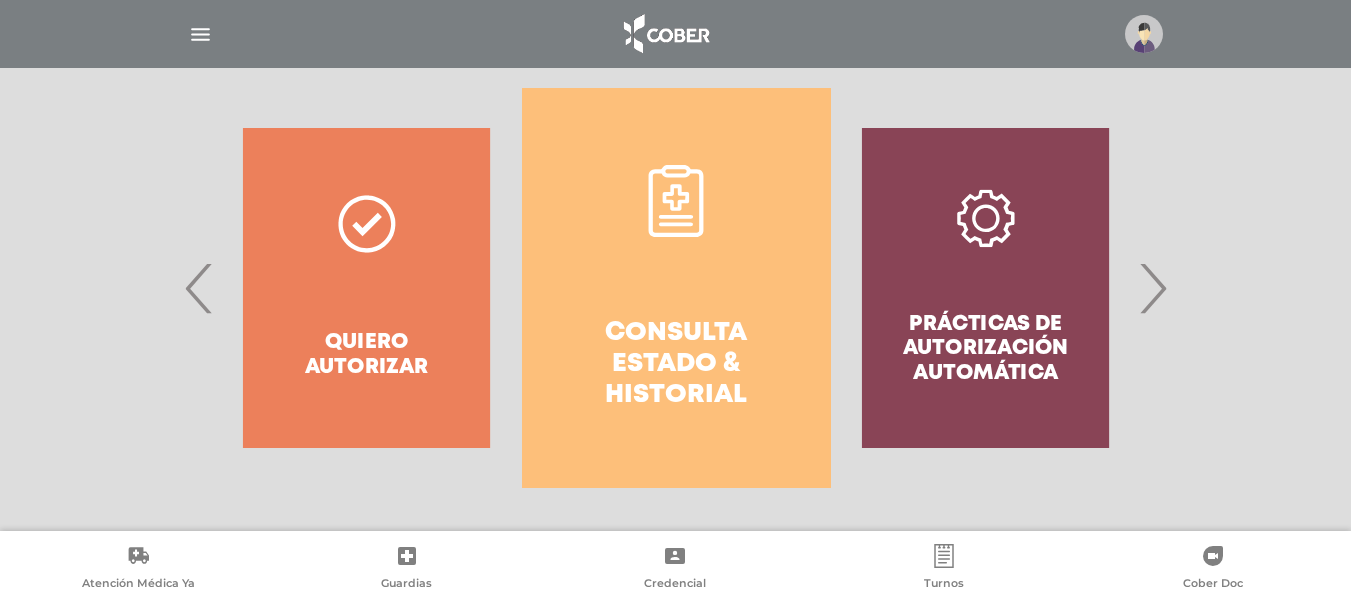 click on "Consulta estado & historial" at bounding box center [676, 288] 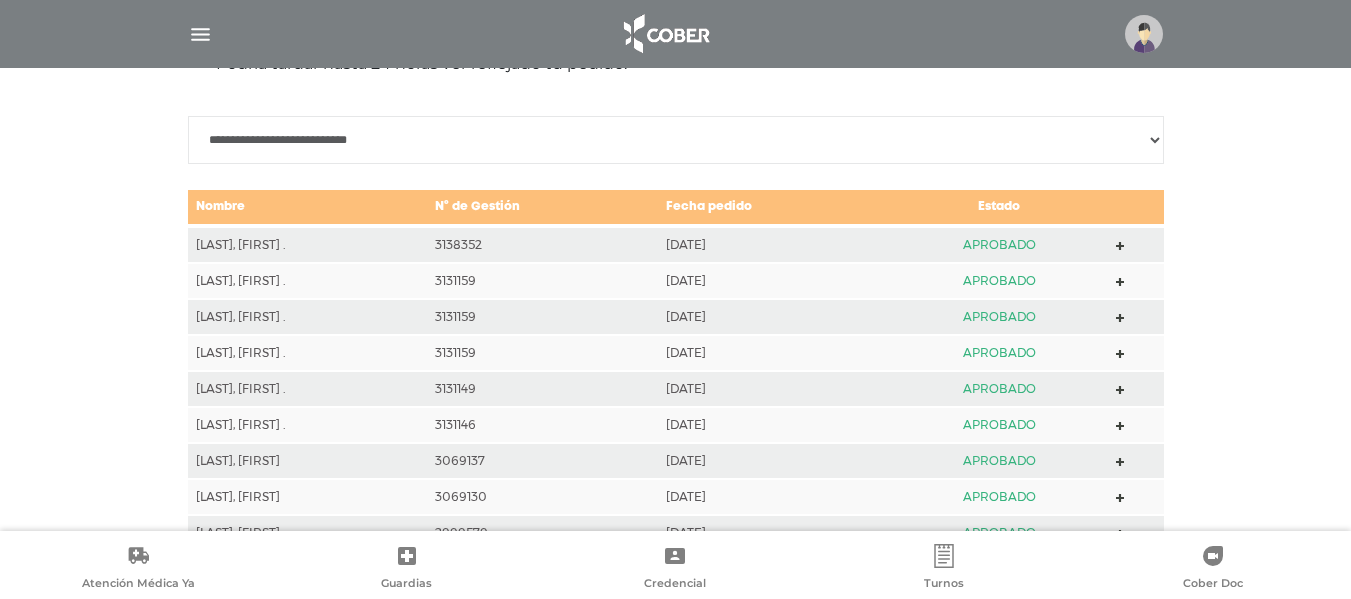 scroll, scrollTop: 988, scrollLeft: 0, axis: vertical 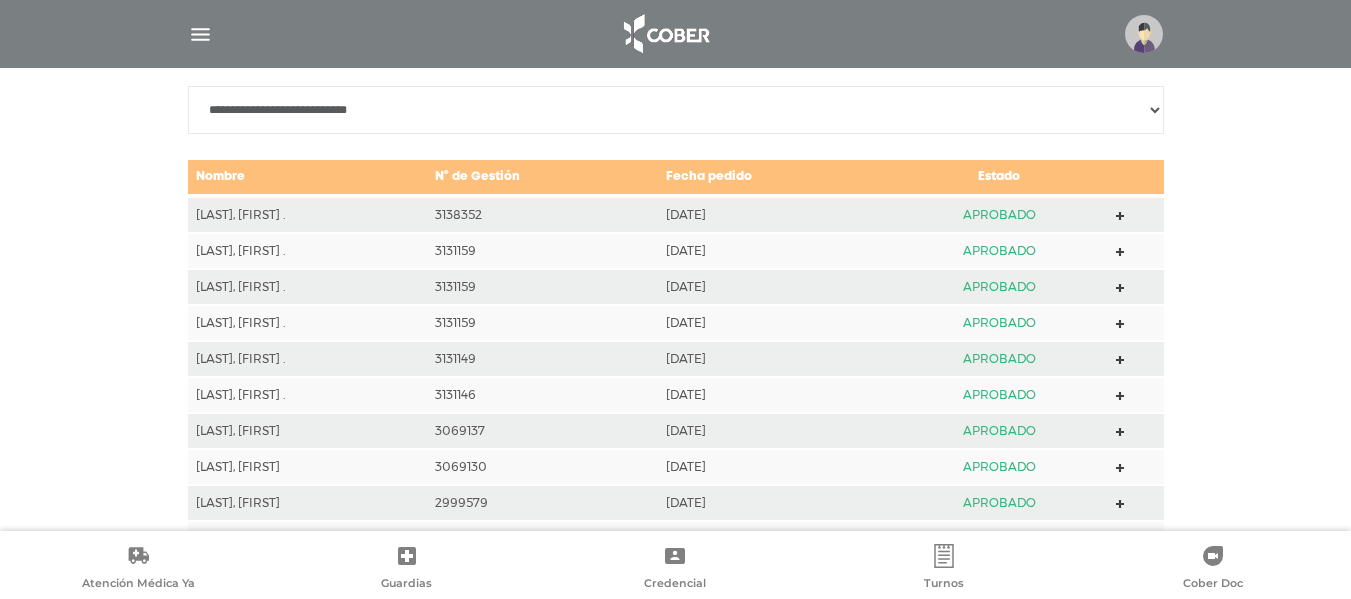 click 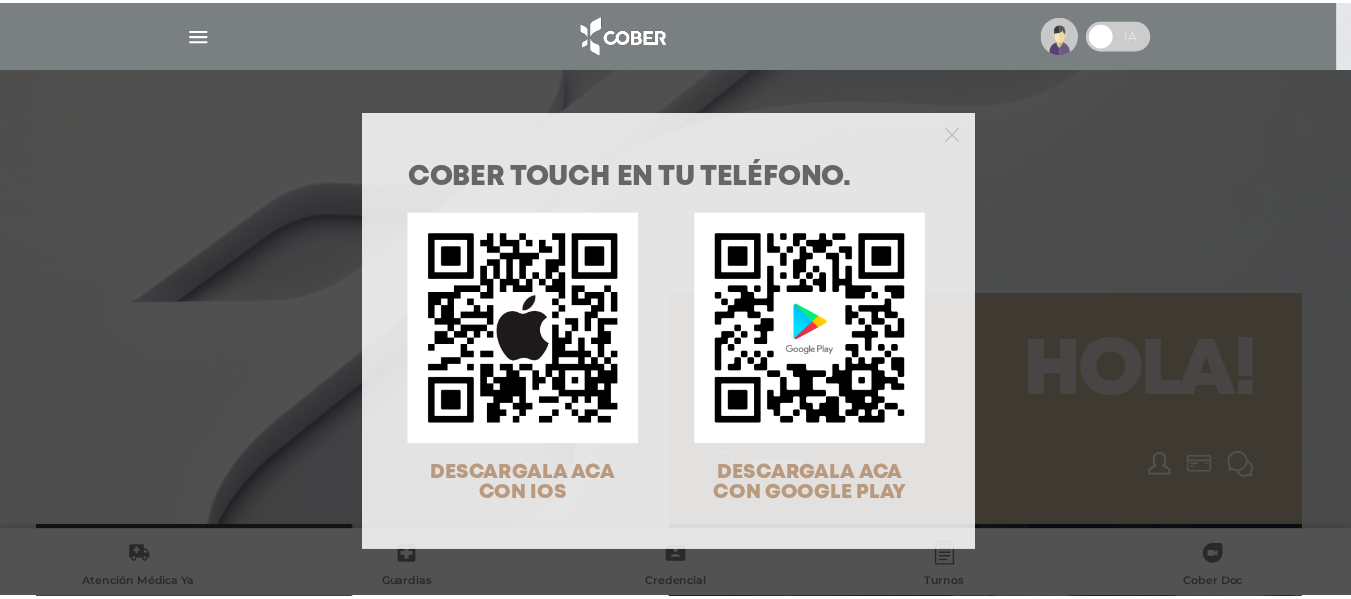 scroll, scrollTop: 0, scrollLeft: 0, axis: both 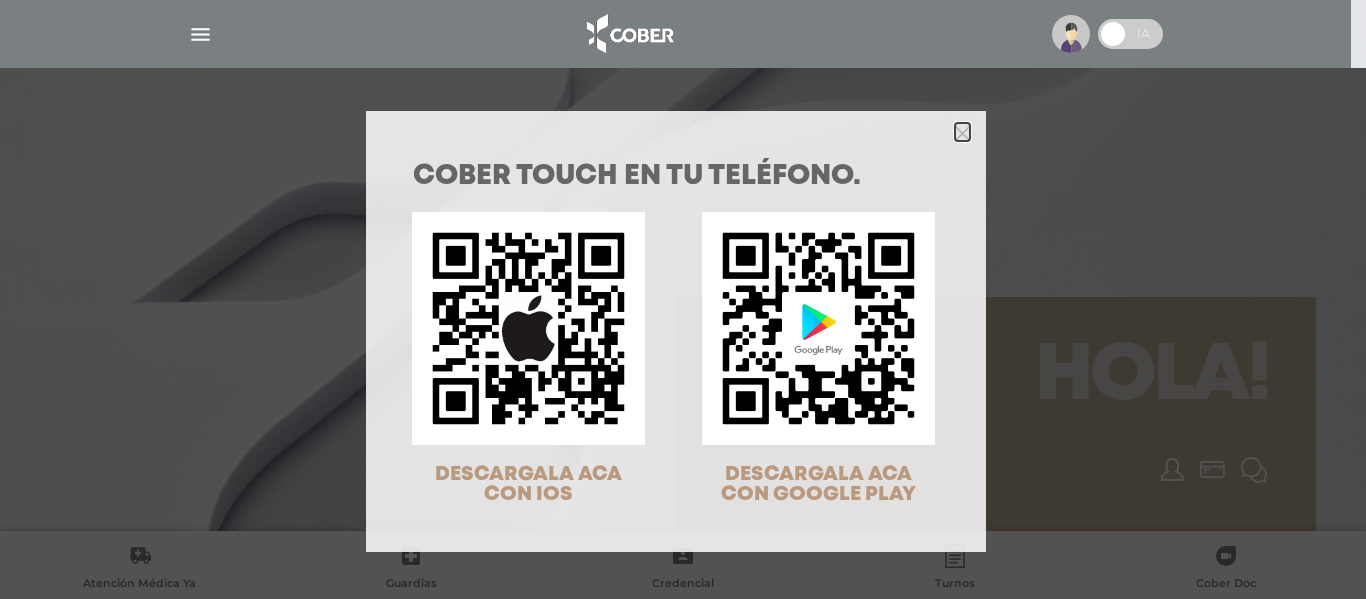 click 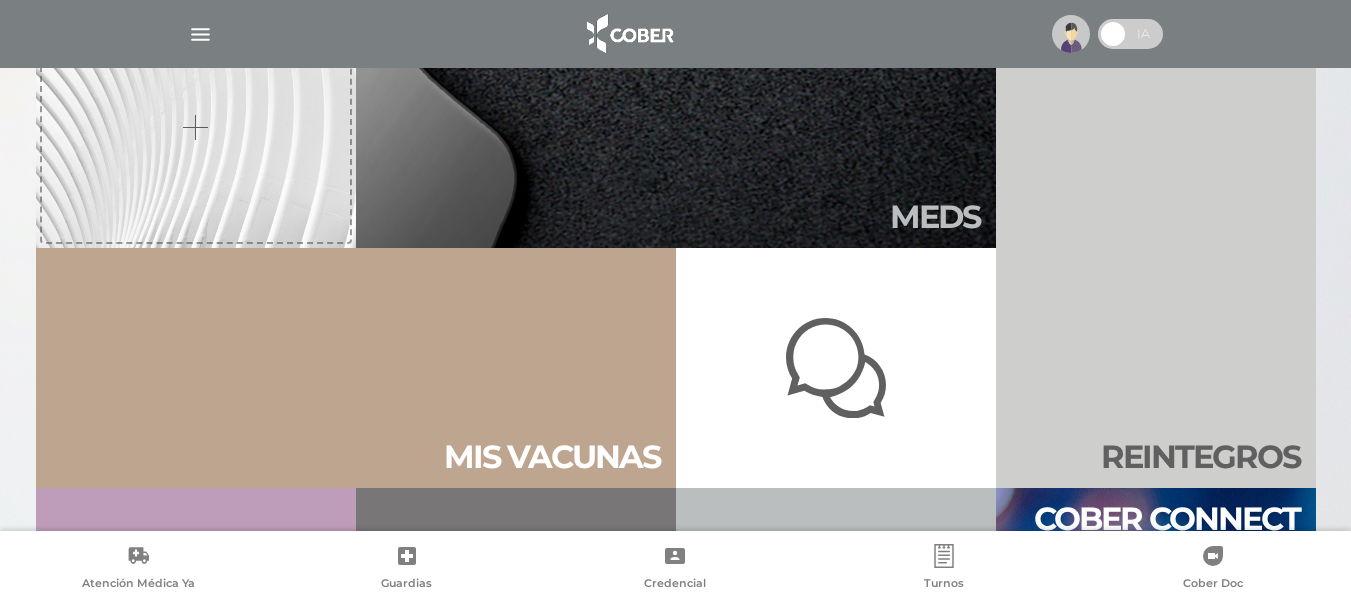 scroll, scrollTop: 500, scrollLeft: 0, axis: vertical 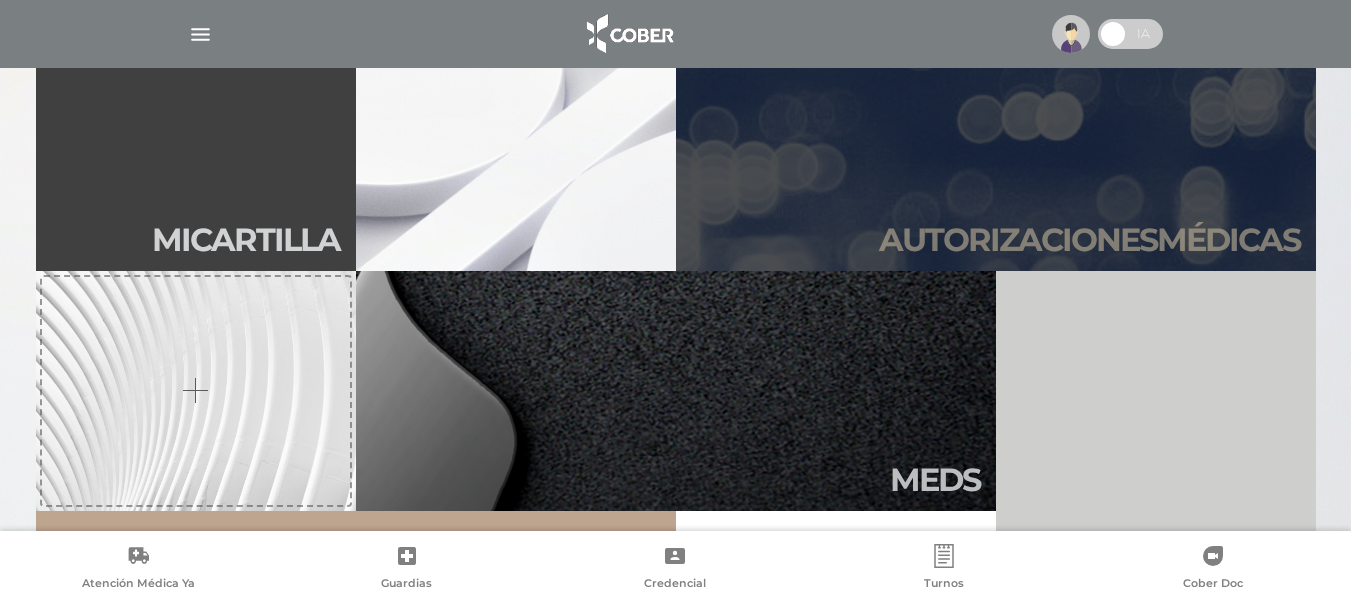 click on "Autori zaciones  médicas" at bounding box center [996, 151] 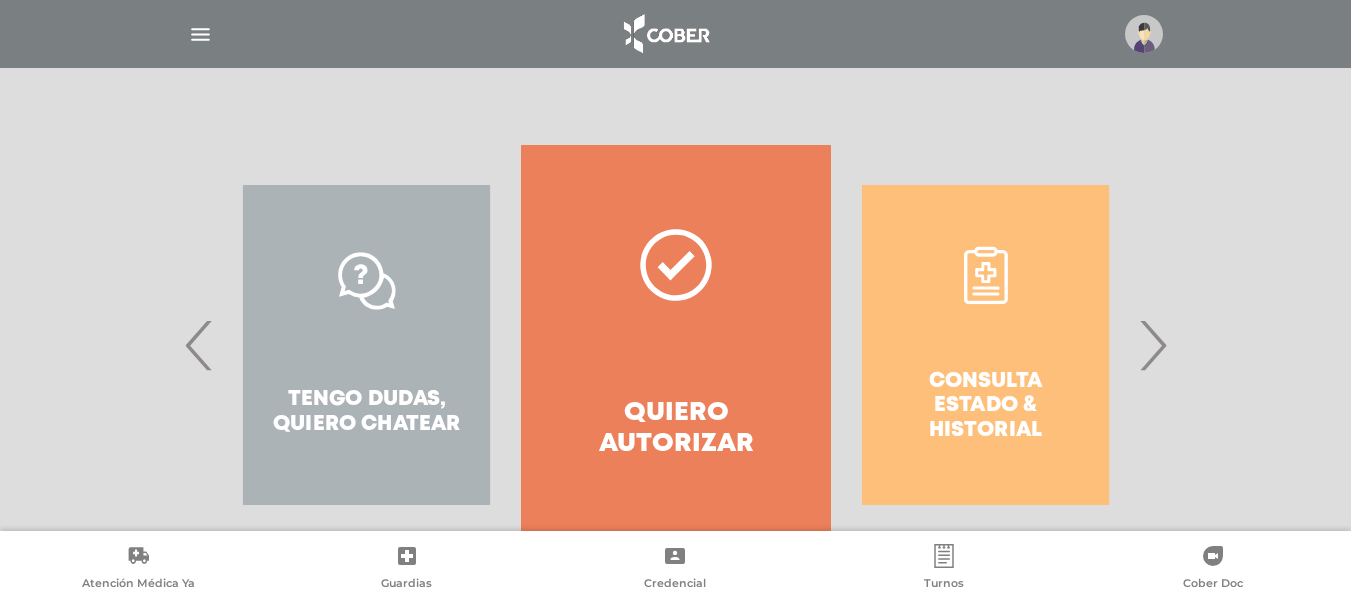 scroll, scrollTop: 400, scrollLeft: 0, axis: vertical 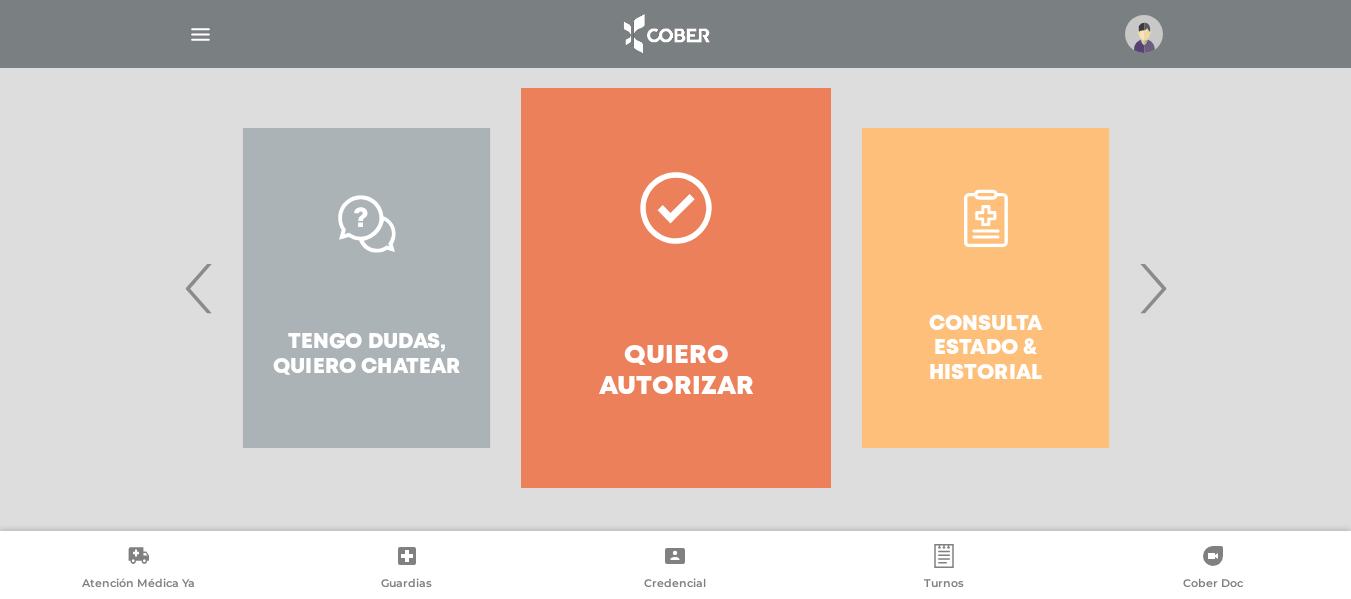 click on "›" at bounding box center (1152, 288) 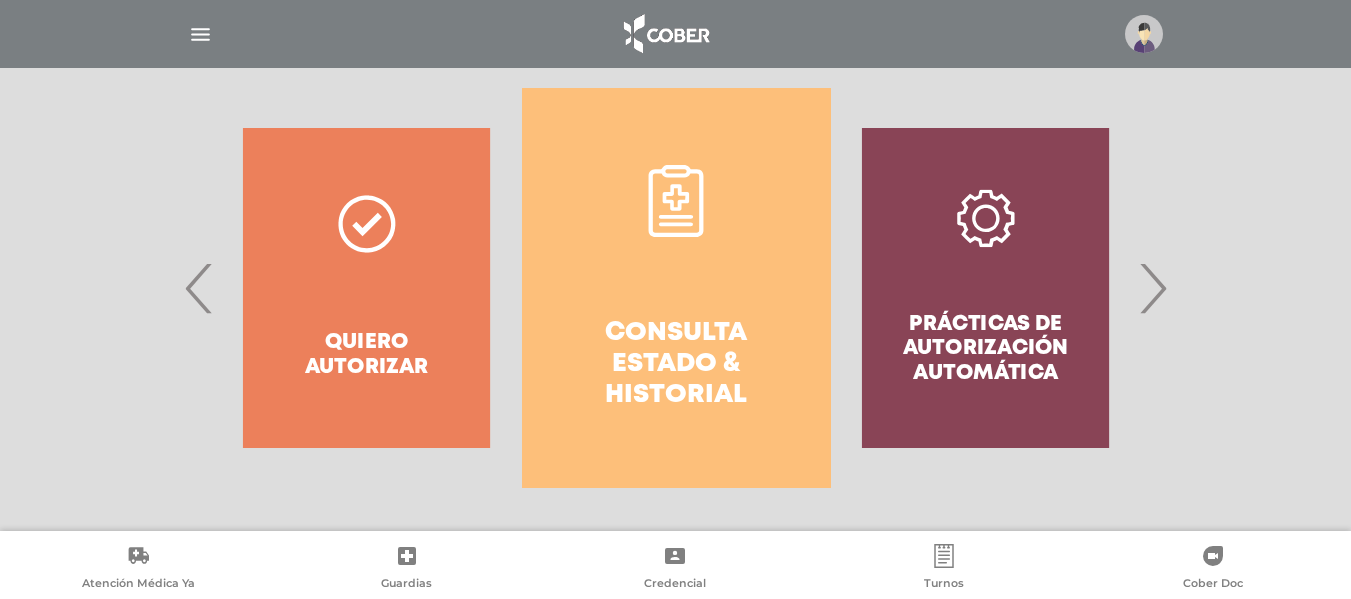 click on "Consulta estado & historial" at bounding box center [676, 288] 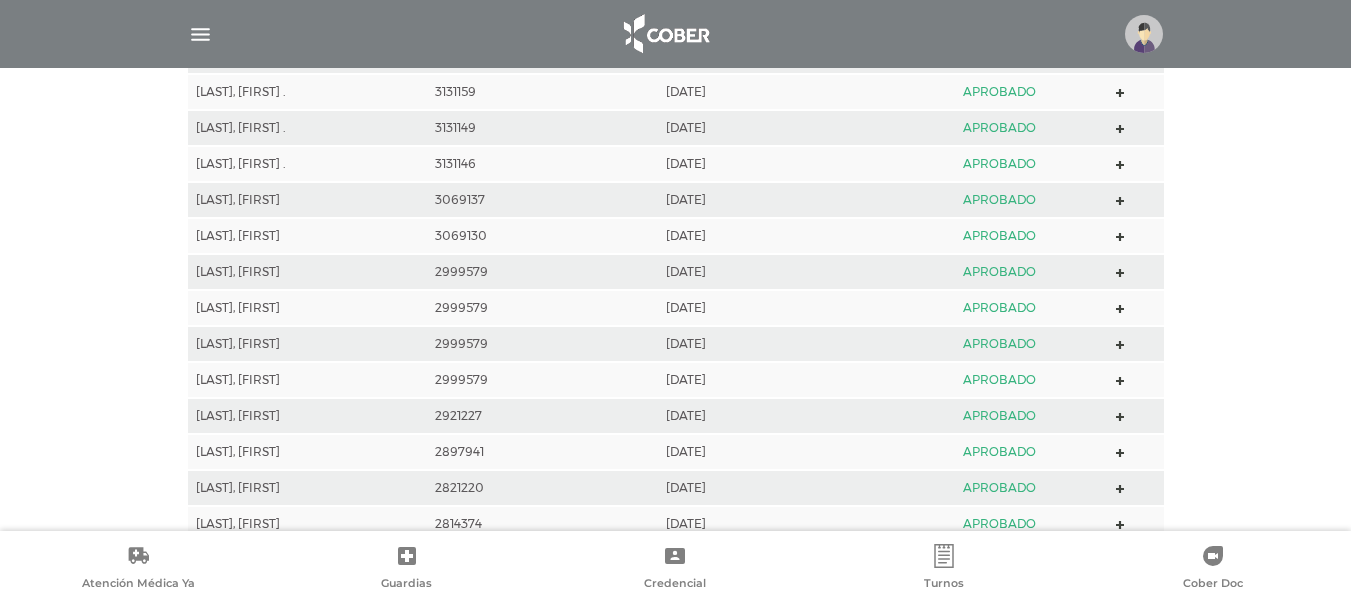 scroll, scrollTop: 1188, scrollLeft: 0, axis: vertical 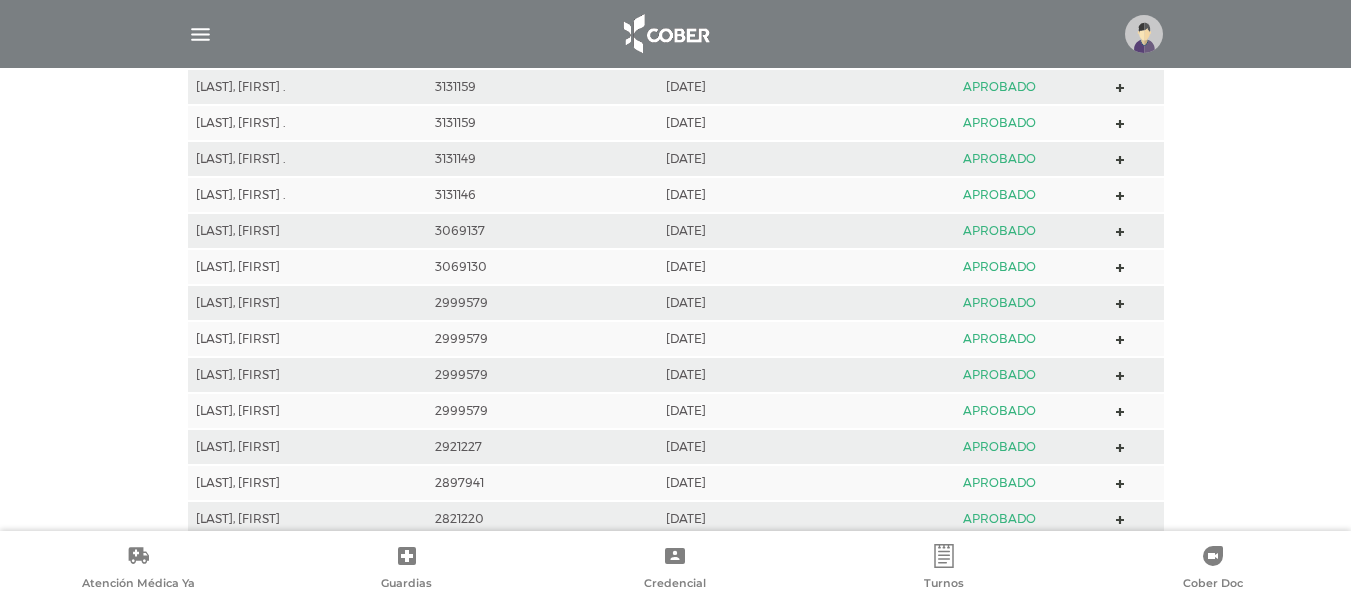click 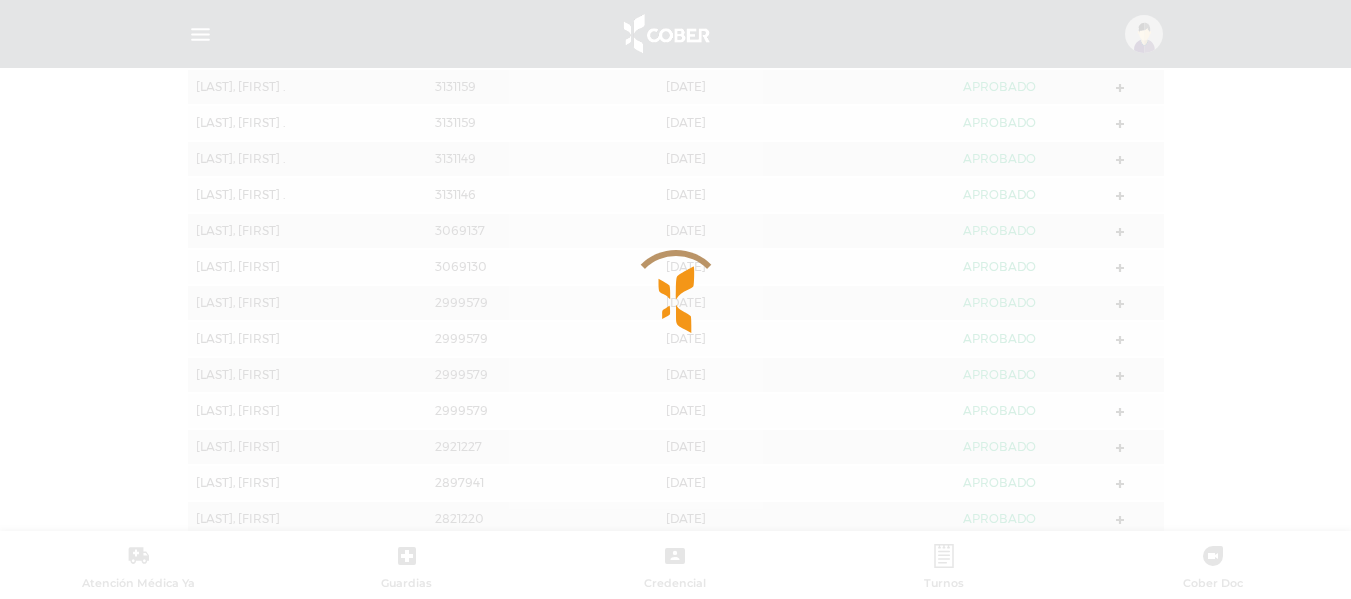 click at bounding box center (675, 299) 